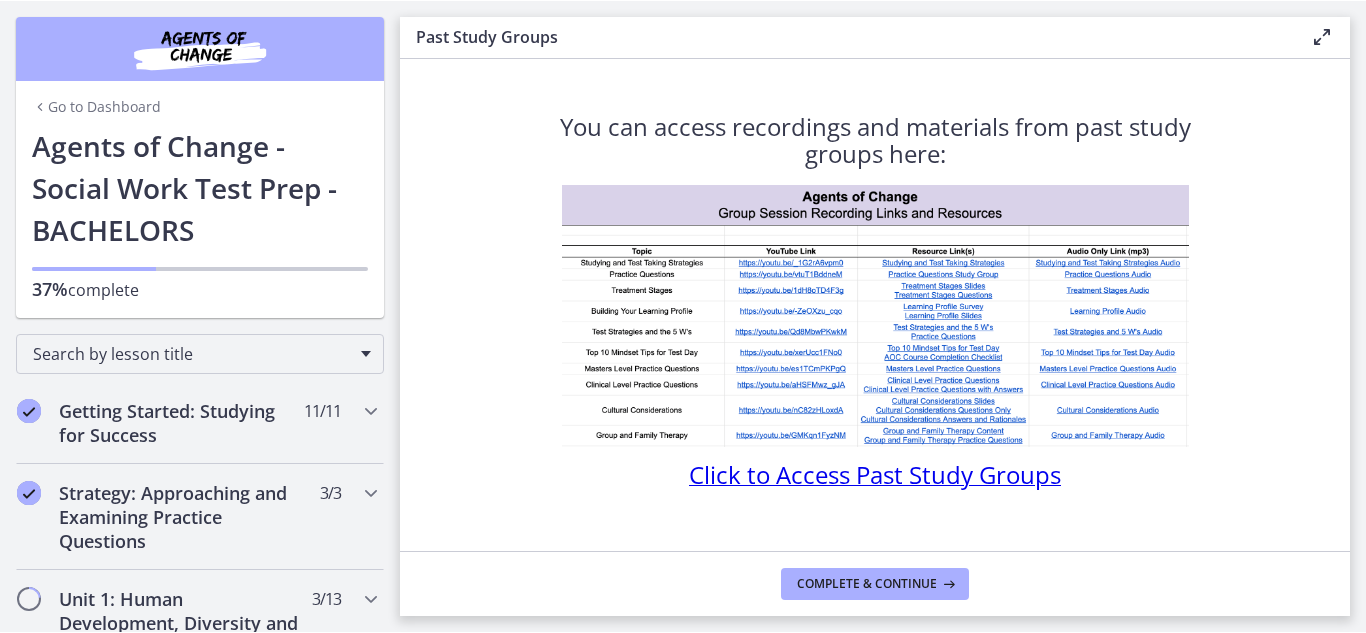 scroll, scrollTop: 0, scrollLeft: 0, axis: both 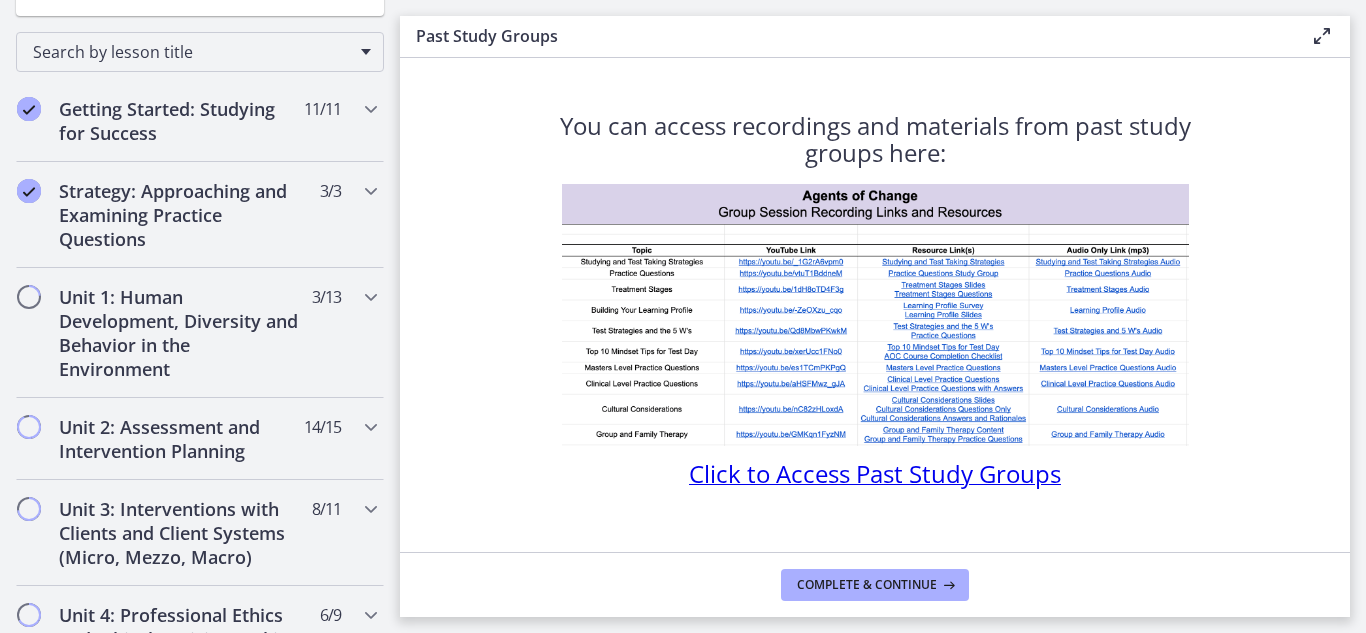 click on "Click to Access Past Study Groups" at bounding box center (875, 473) 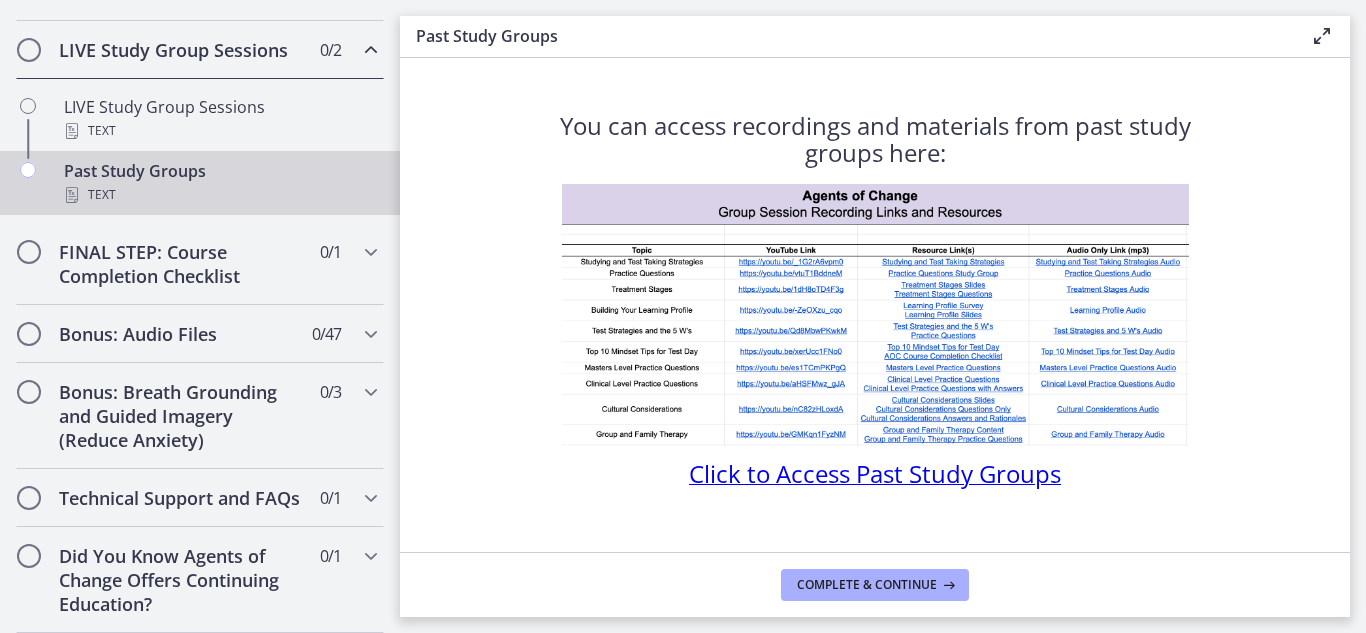 scroll, scrollTop: 1078, scrollLeft: 0, axis: vertical 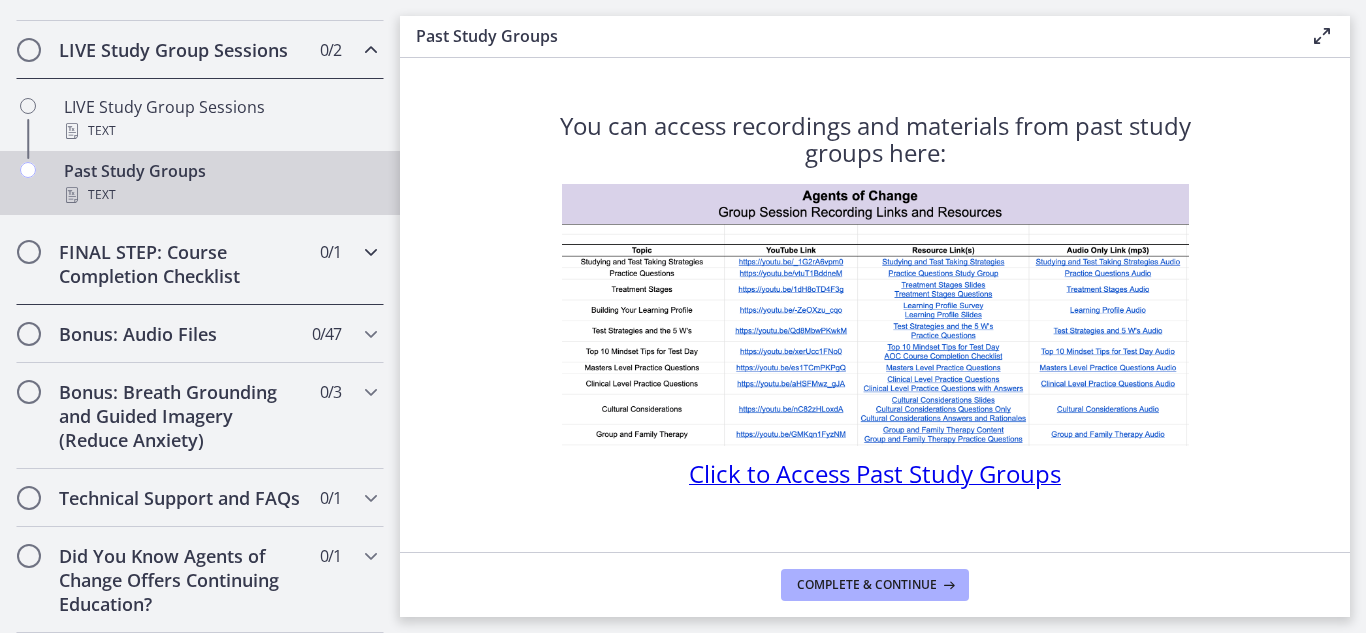 click at bounding box center [371, 252] 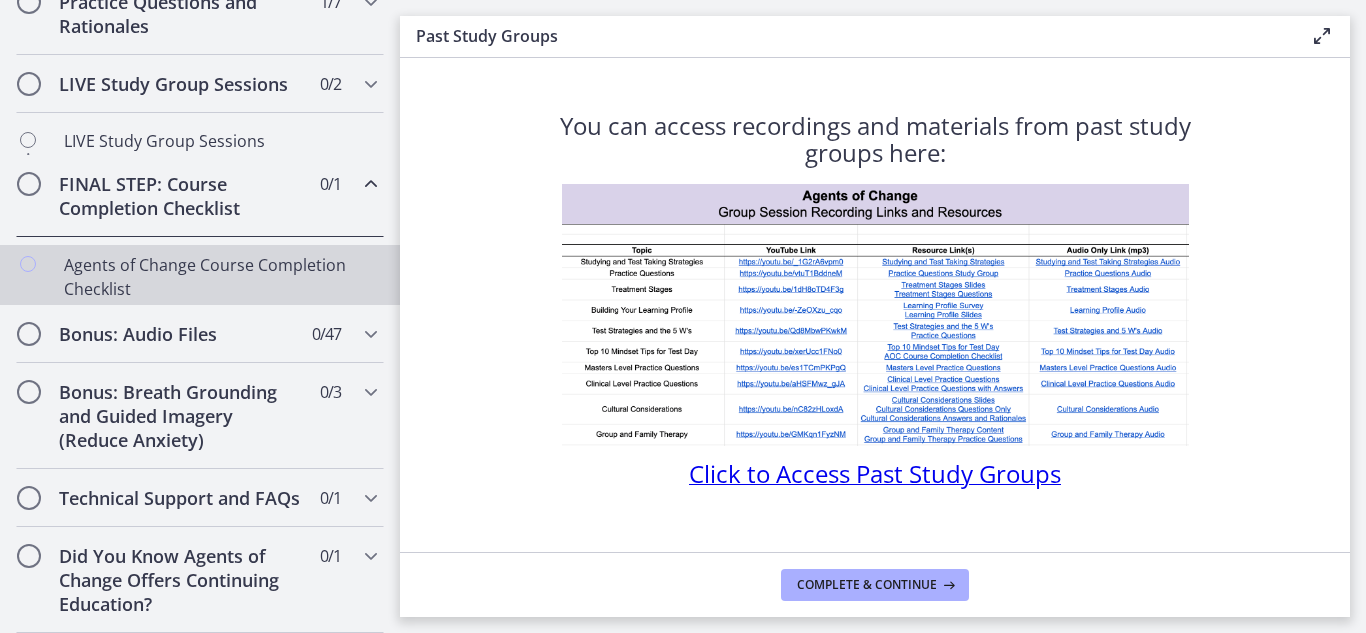 scroll, scrollTop: 1038, scrollLeft: 0, axis: vertical 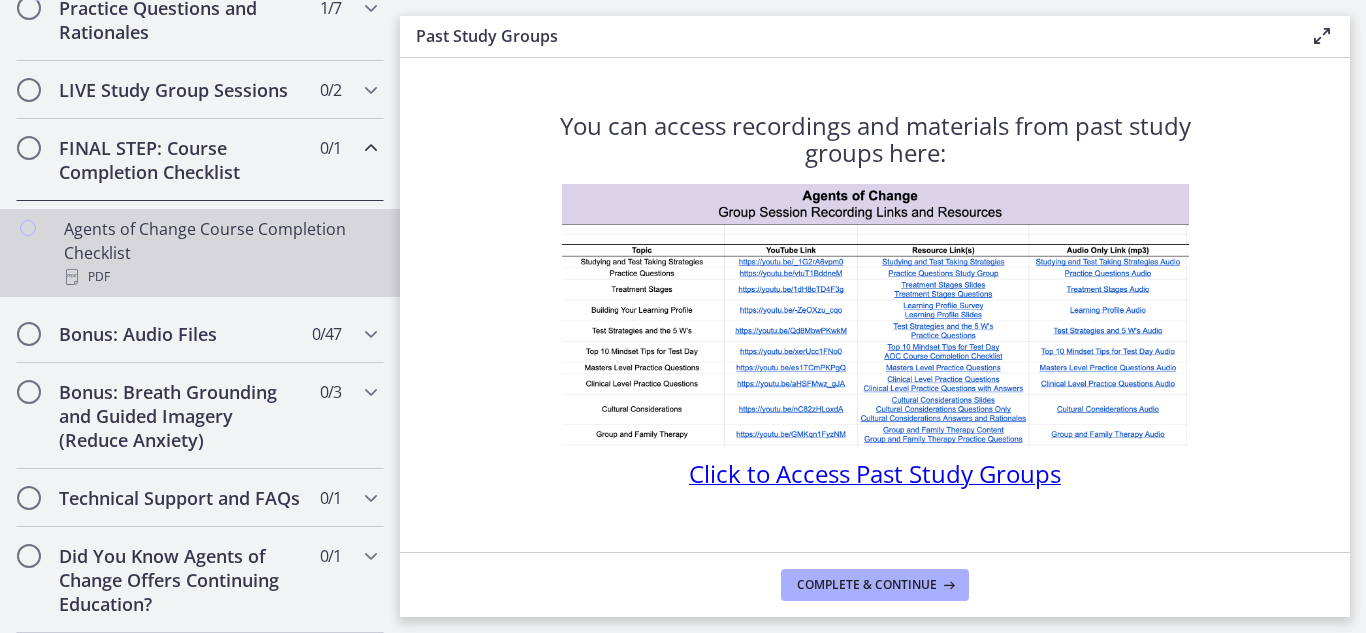 click on "Agents of Change Course Completion Checklist
PDF" at bounding box center (220, 253) 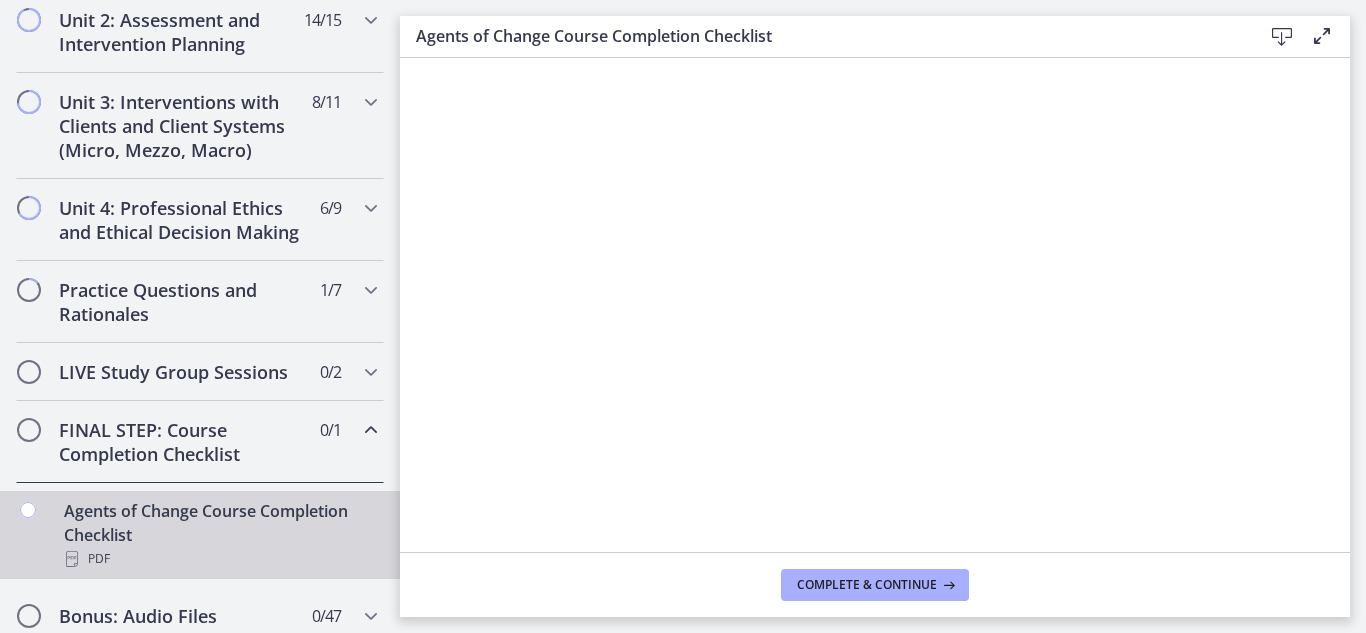 scroll, scrollTop: 714, scrollLeft: 0, axis: vertical 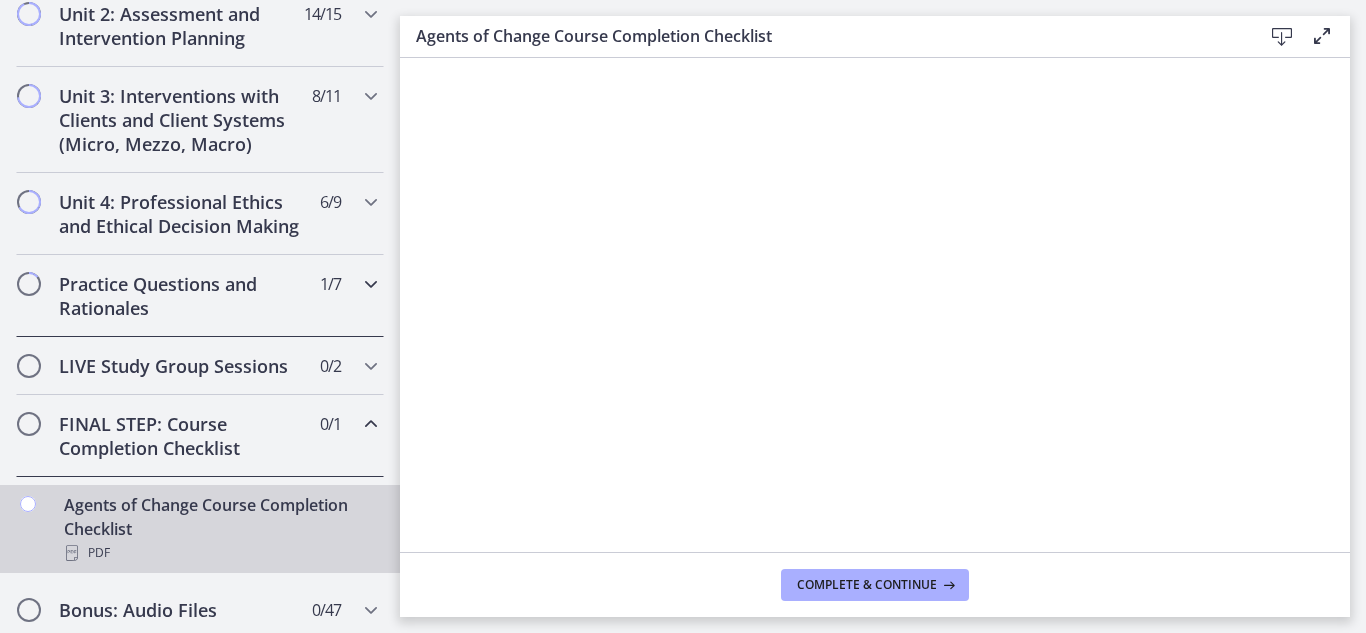click at bounding box center (371, 284) 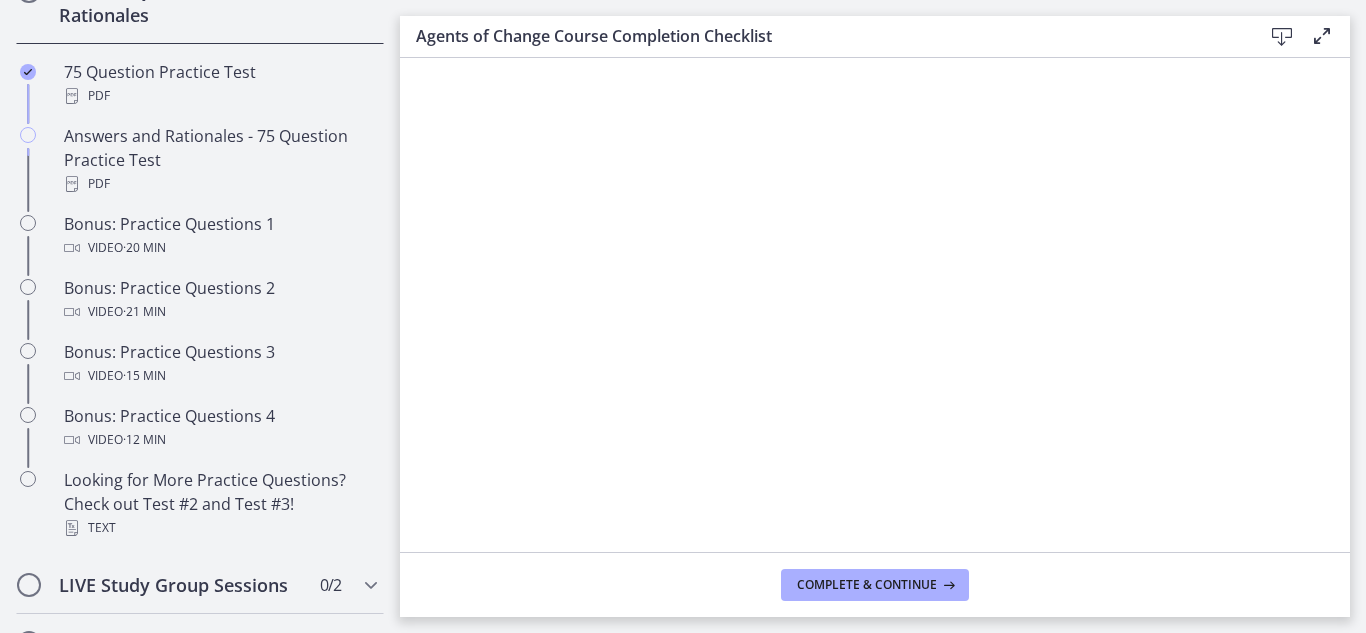 scroll, scrollTop: 1017, scrollLeft: 0, axis: vertical 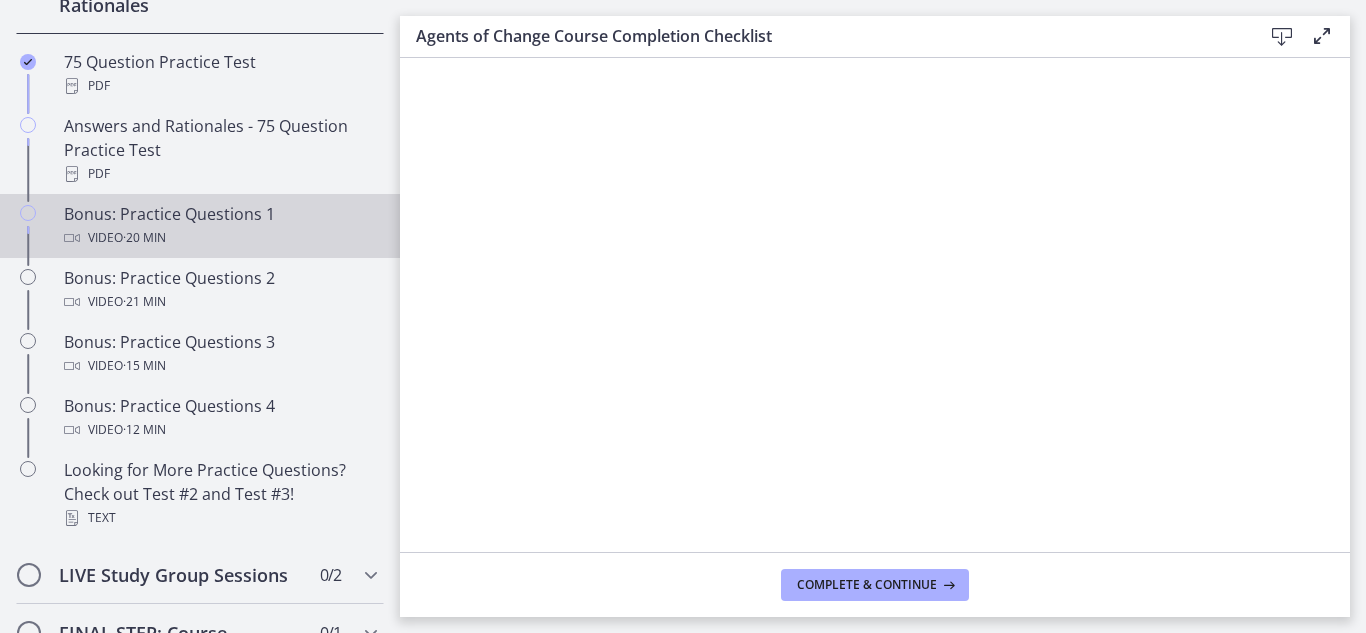 click on "Bonus: Practice Questions 1
Video
·  20 min" at bounding box center [220, 226] 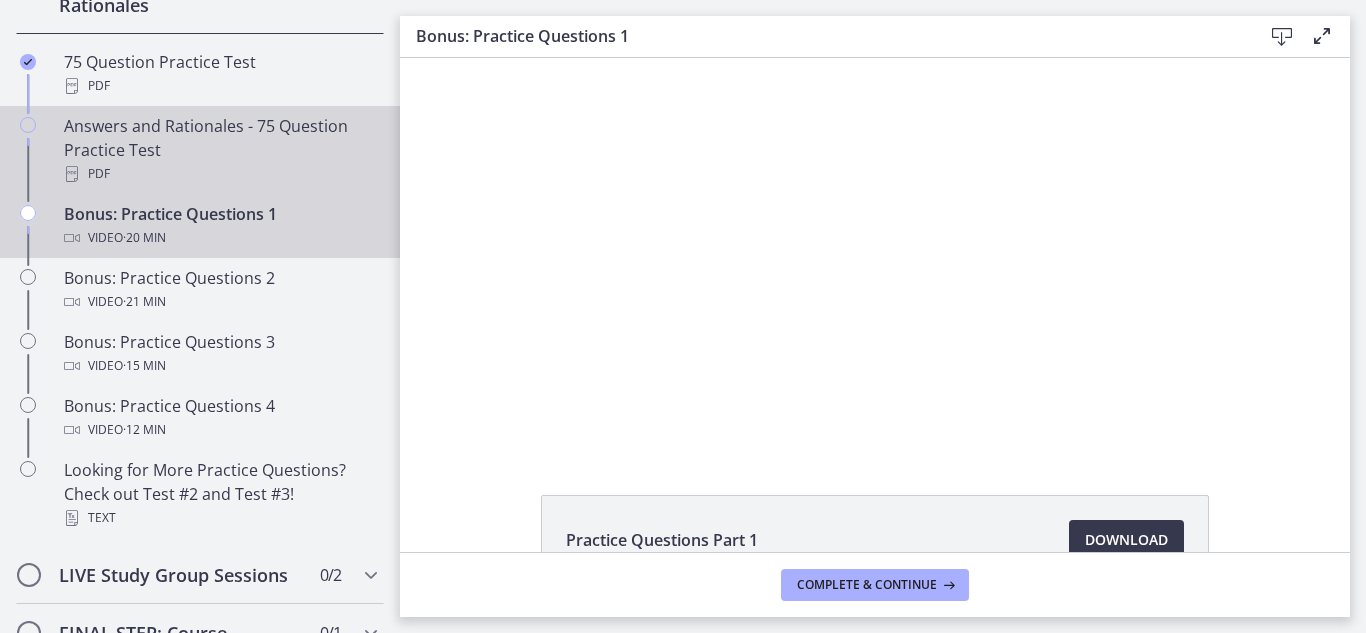 scroll, scrollTop: 0, scrollLeft: 0, axis: both 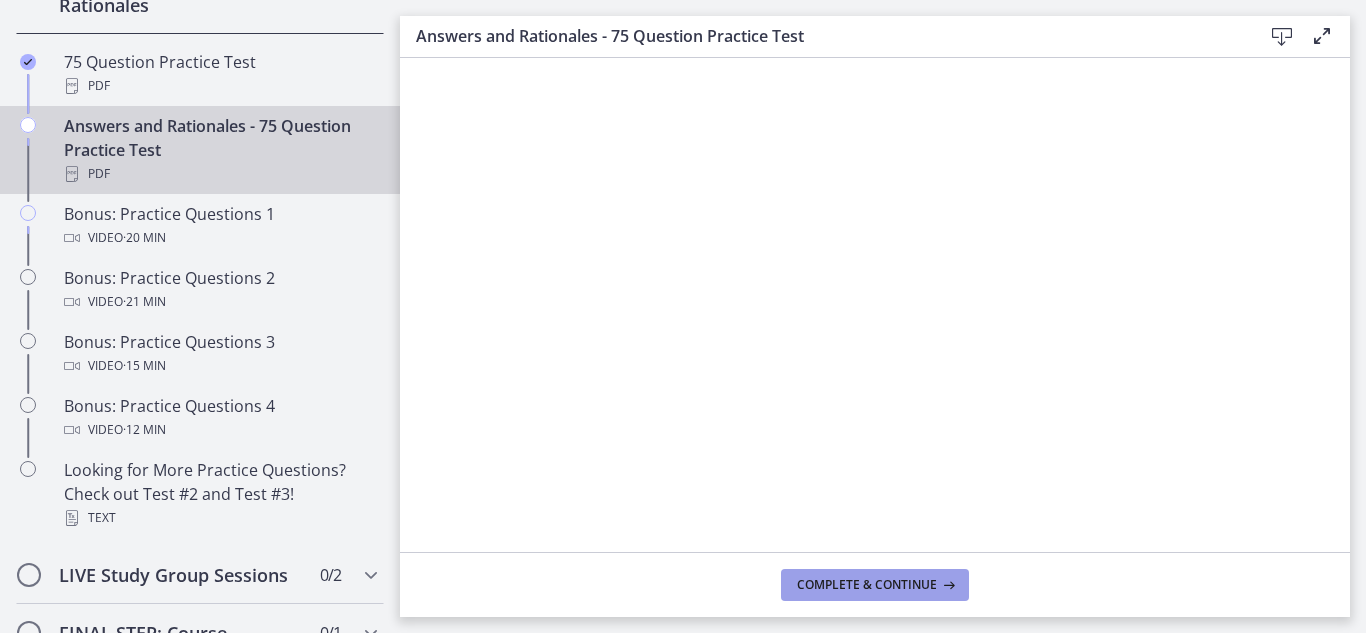 click on "Complete & continue" at bounding box center [867, 585] 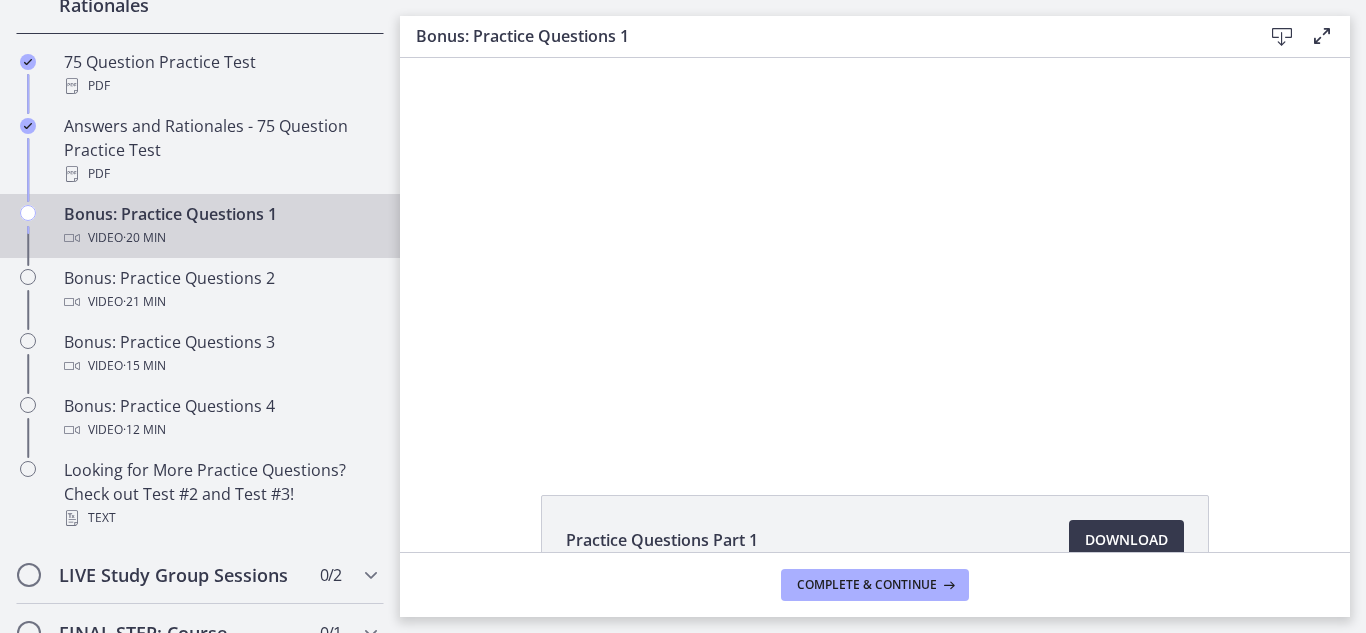 scroll, scrollTop: 0, scrollLeft: 0, axis: both 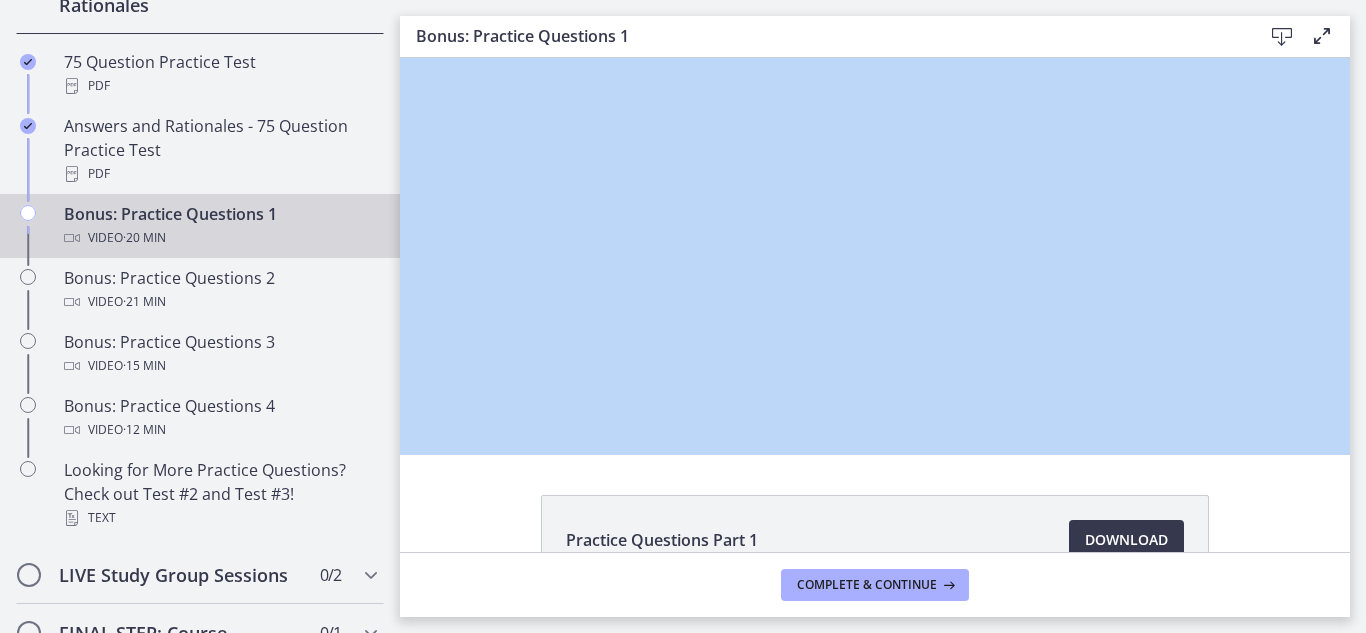 drag, startPoint x: 1765, startPoint y: 325, endPoint x: 1333, endPoint y: 290, distance: 433.4155 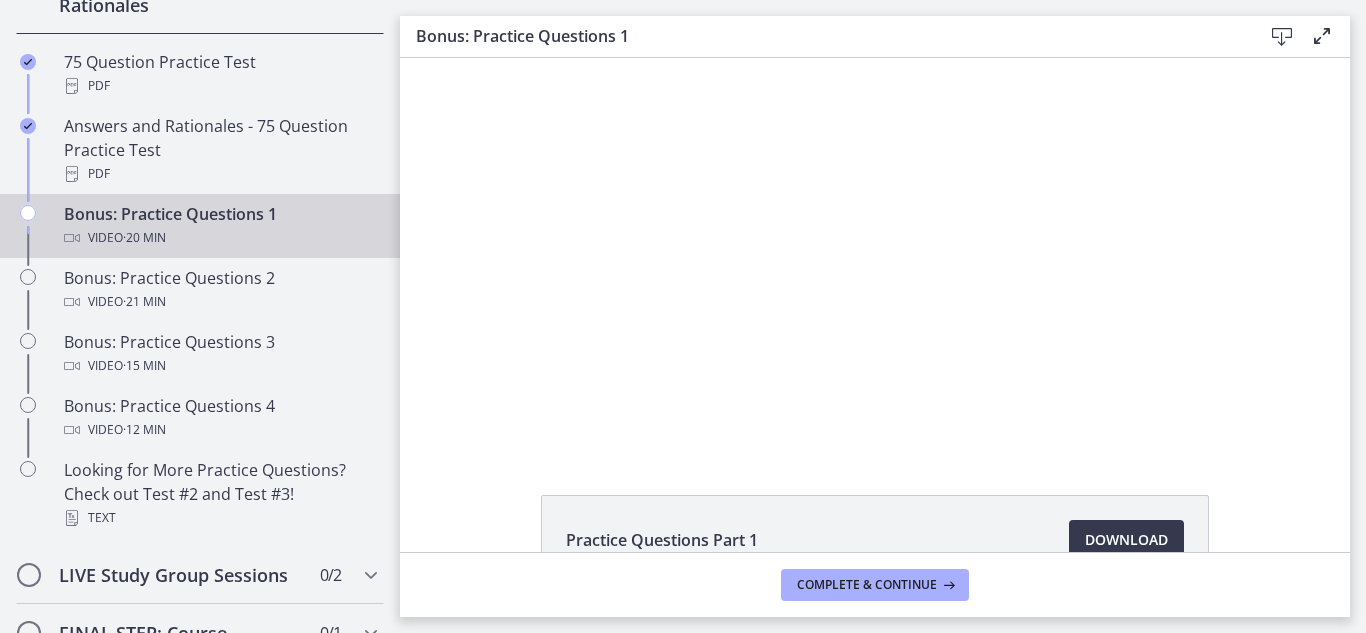 drag, startPoint x: 1333, startPoint y: 290, endPoint x: 1741, endPoint y: 369, distance: 415.5779 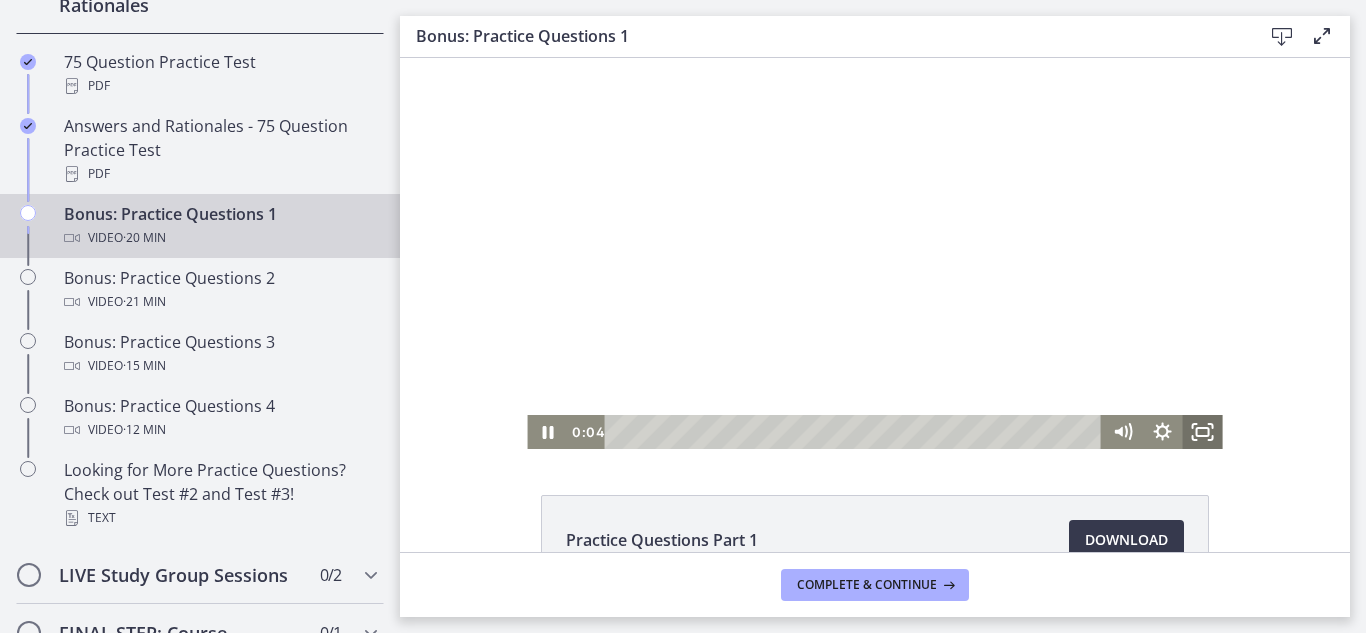click 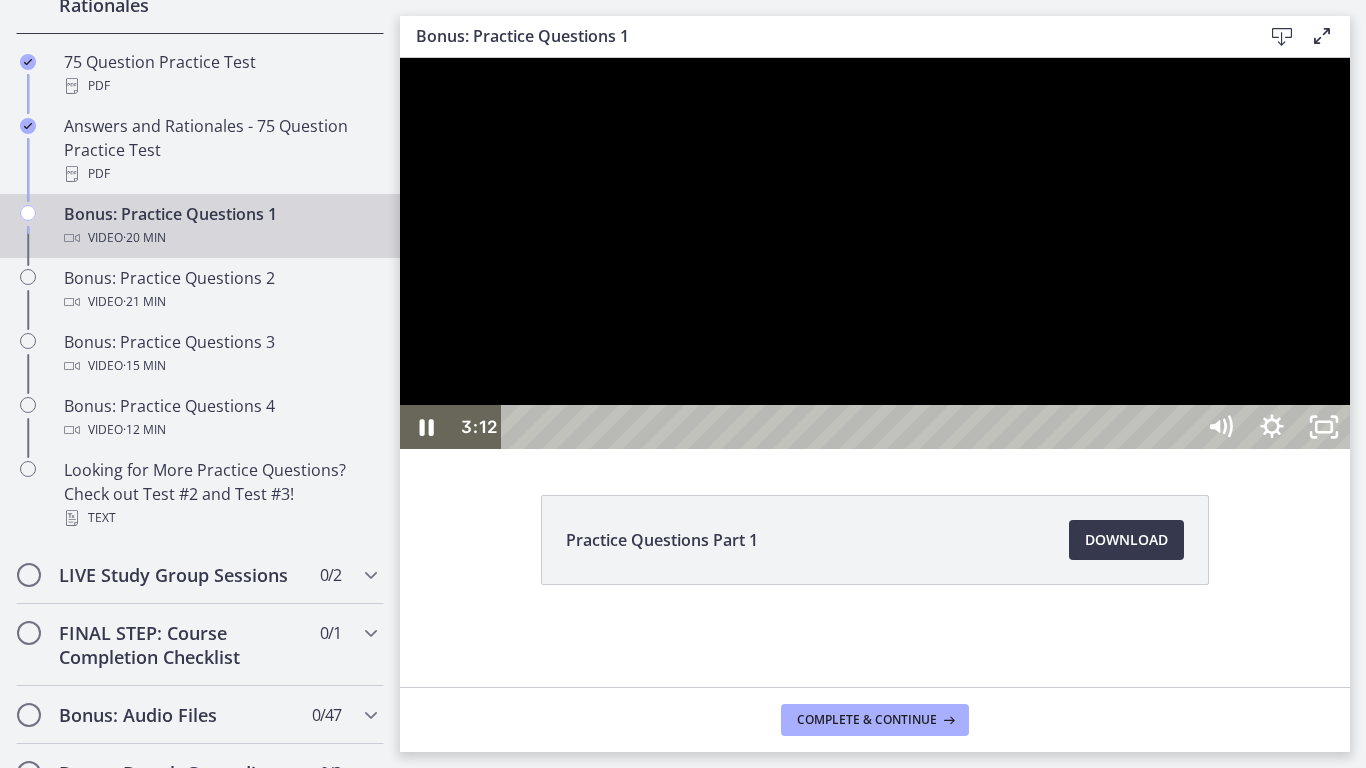 click at bounding box center [875, 253] 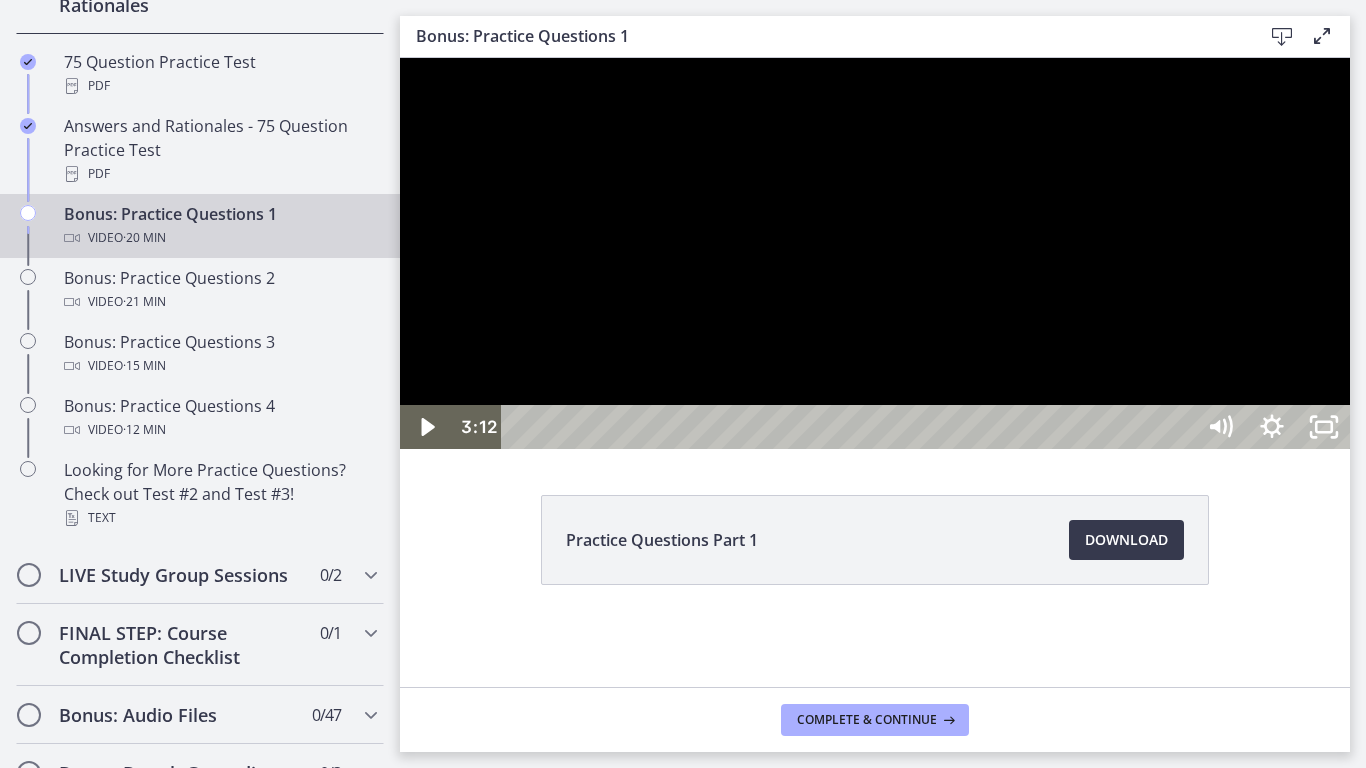 click at bounding box center (875, 253) 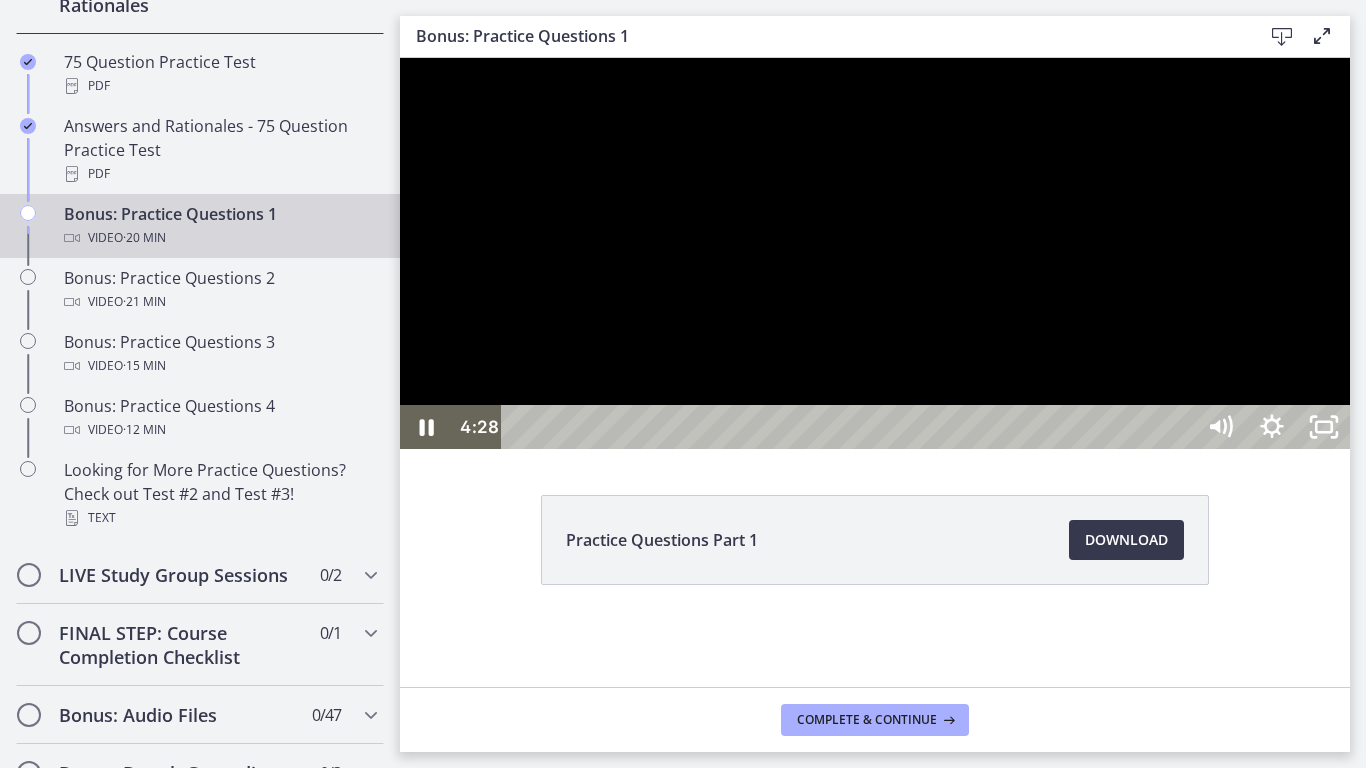 click at bounding box center (875, 253) 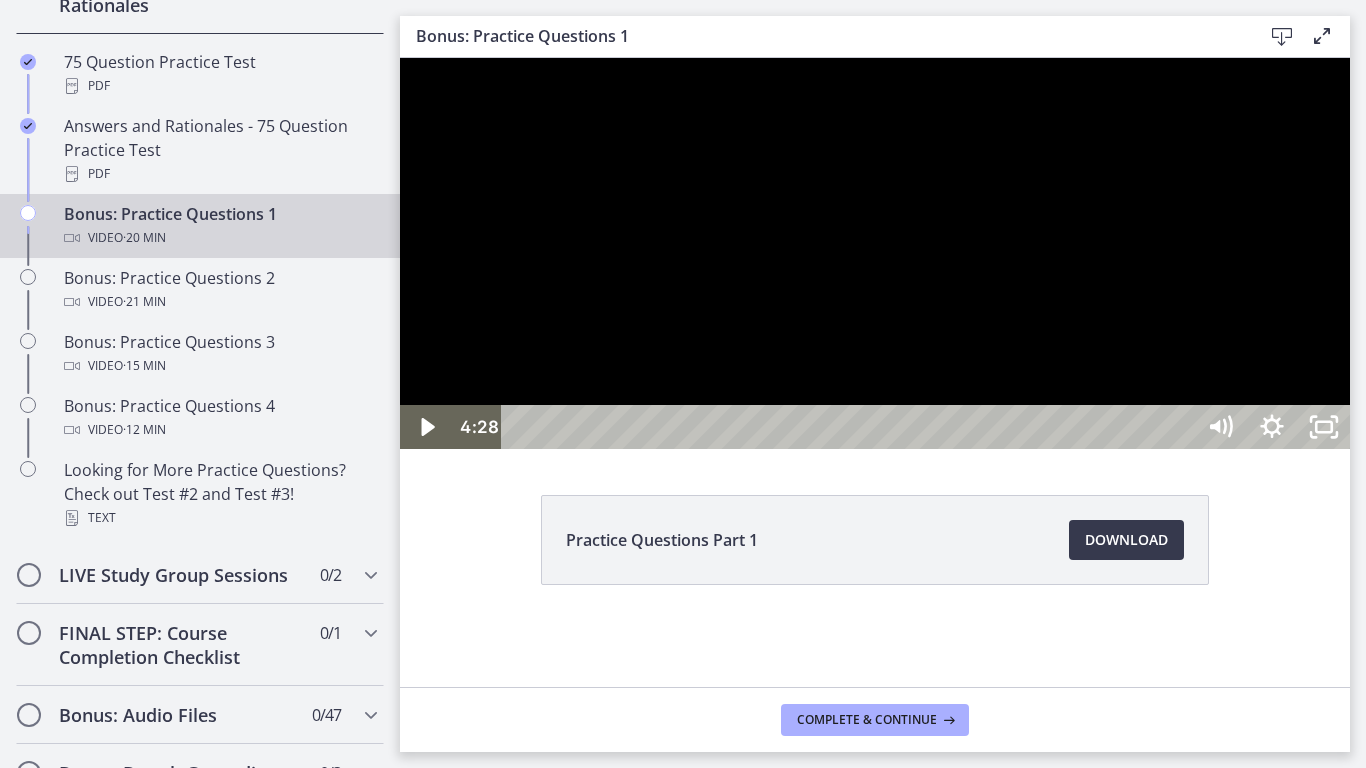click at bounding box center [875, 253] 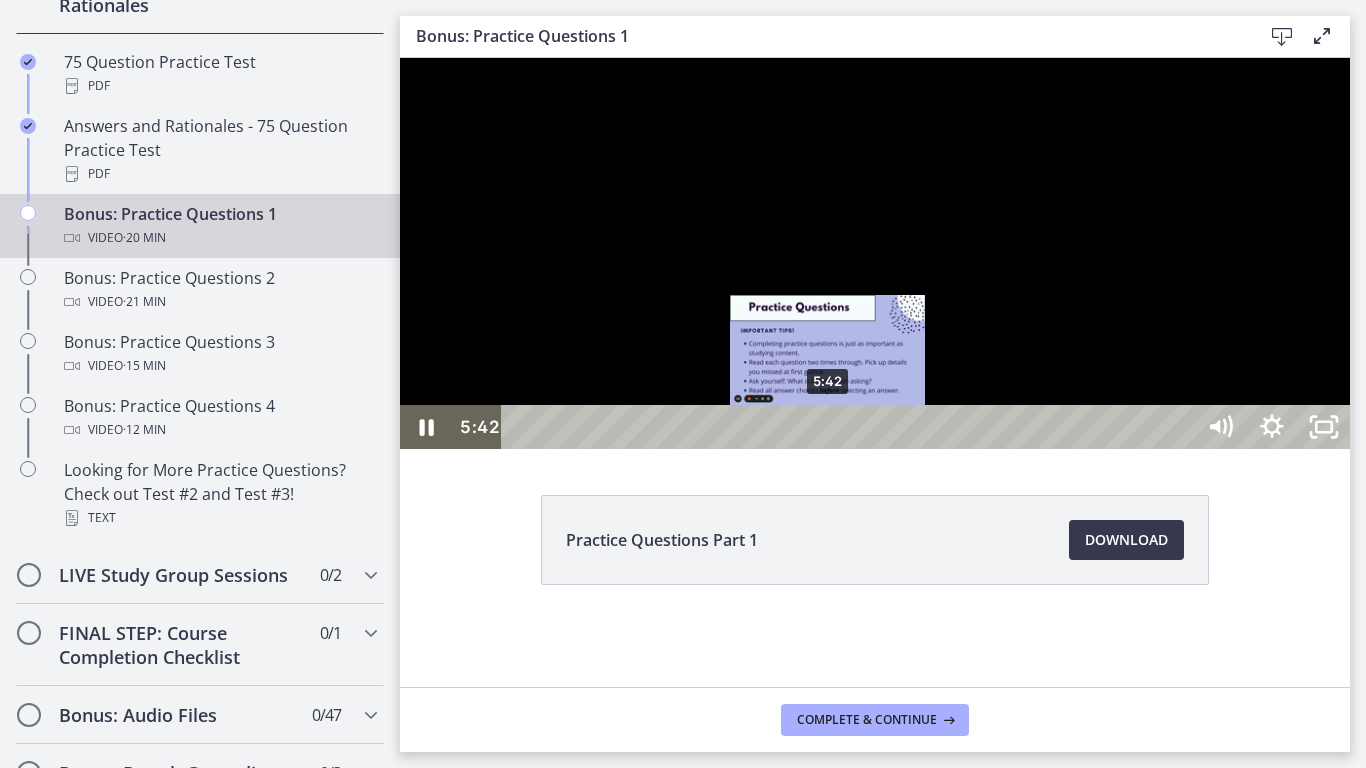 click on "5:42" at bounding box center [851, 427] 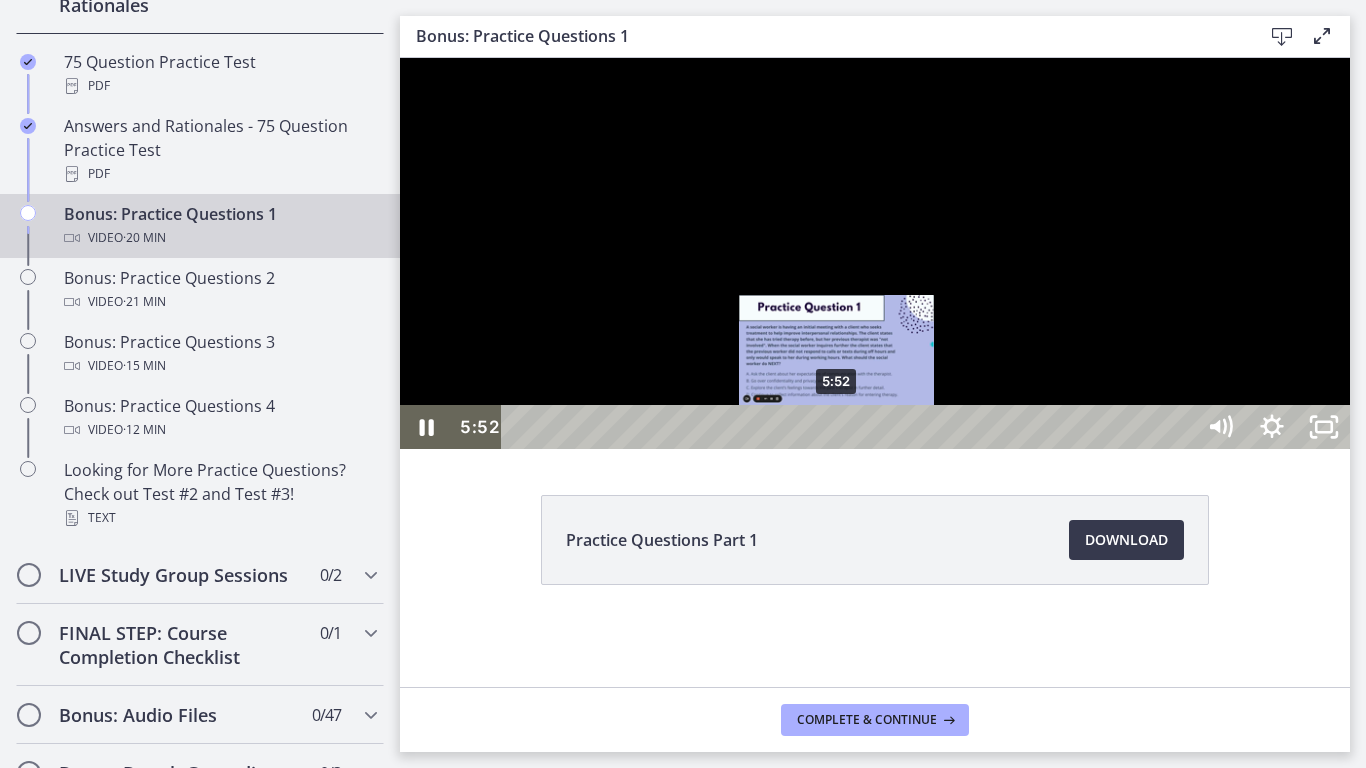 click on "5:52" at bounding box center [851, 427] 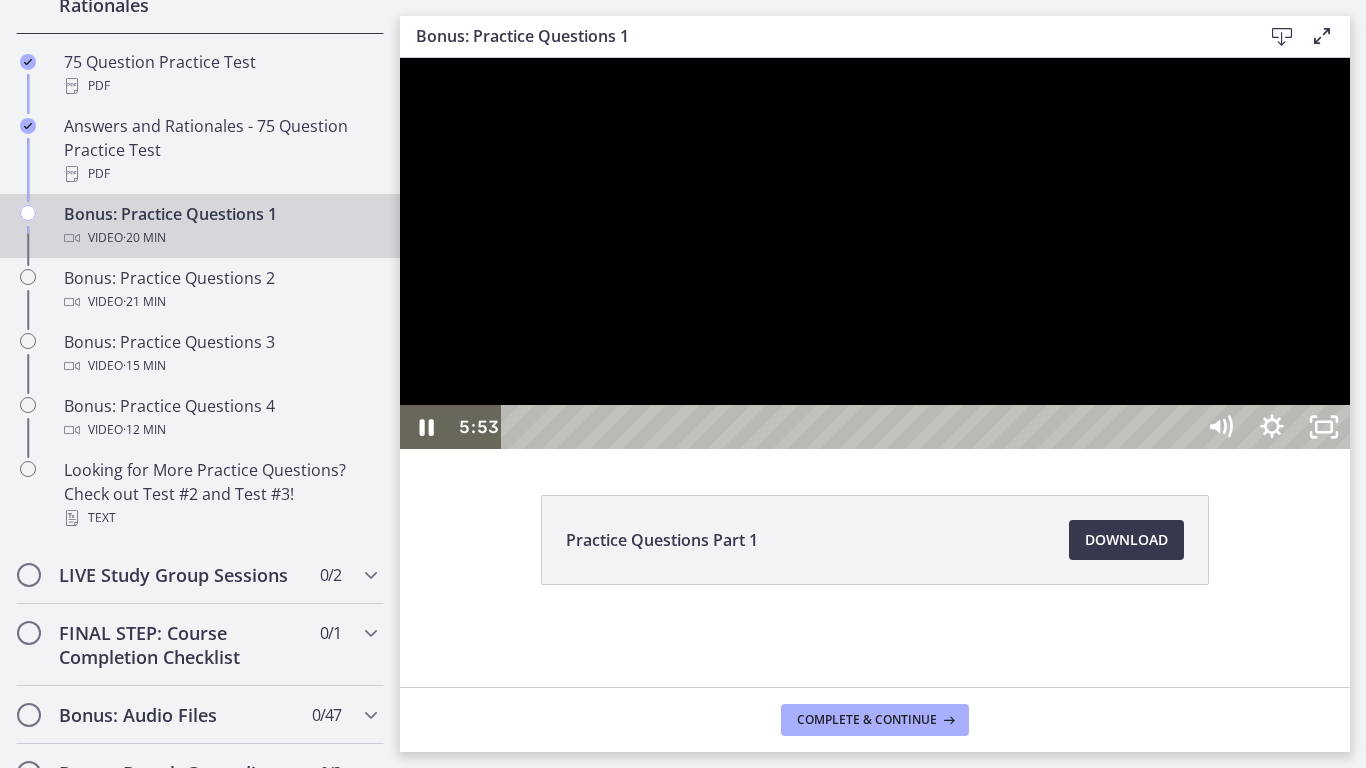 click at bounding box center [875, 253] 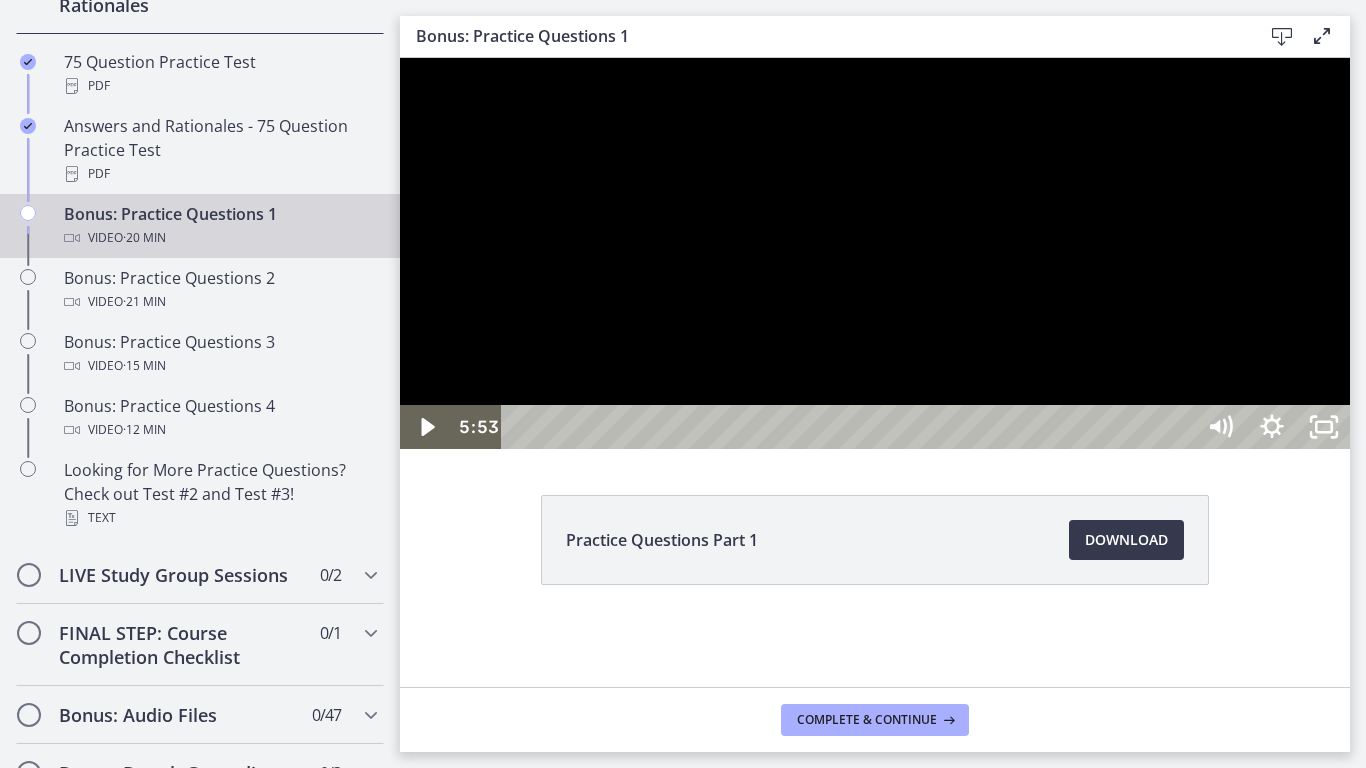 type 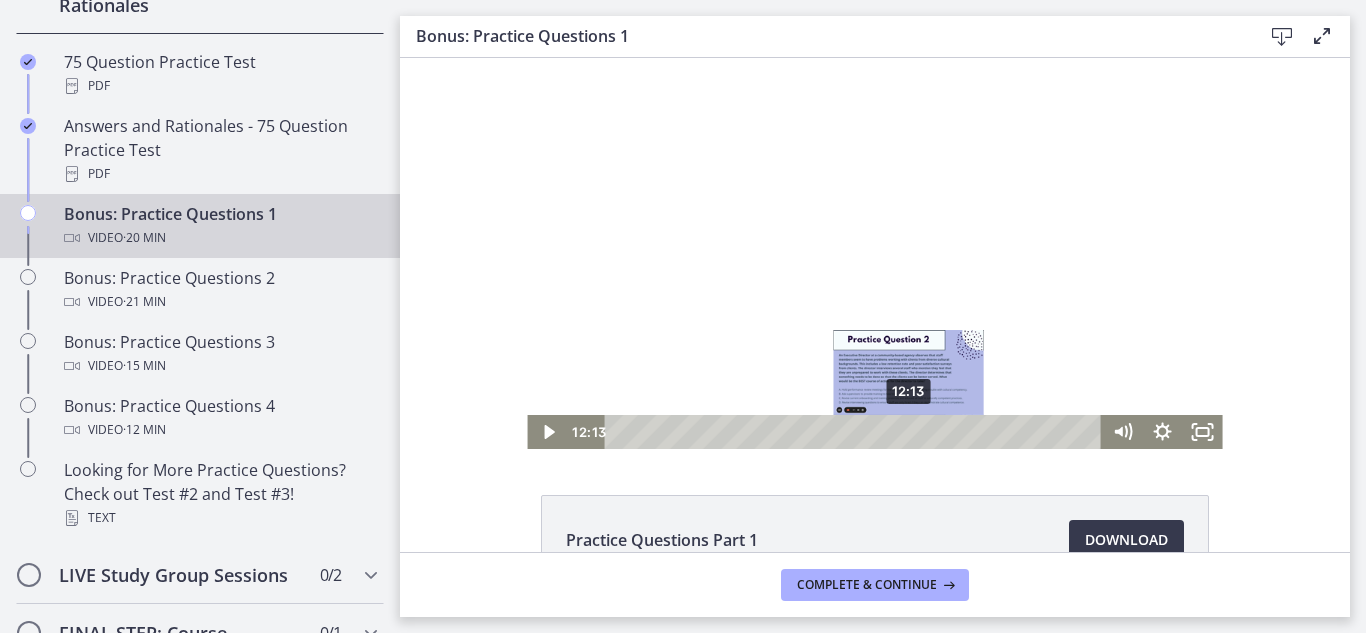 click on "12:13" at bounding box center [856, 432] 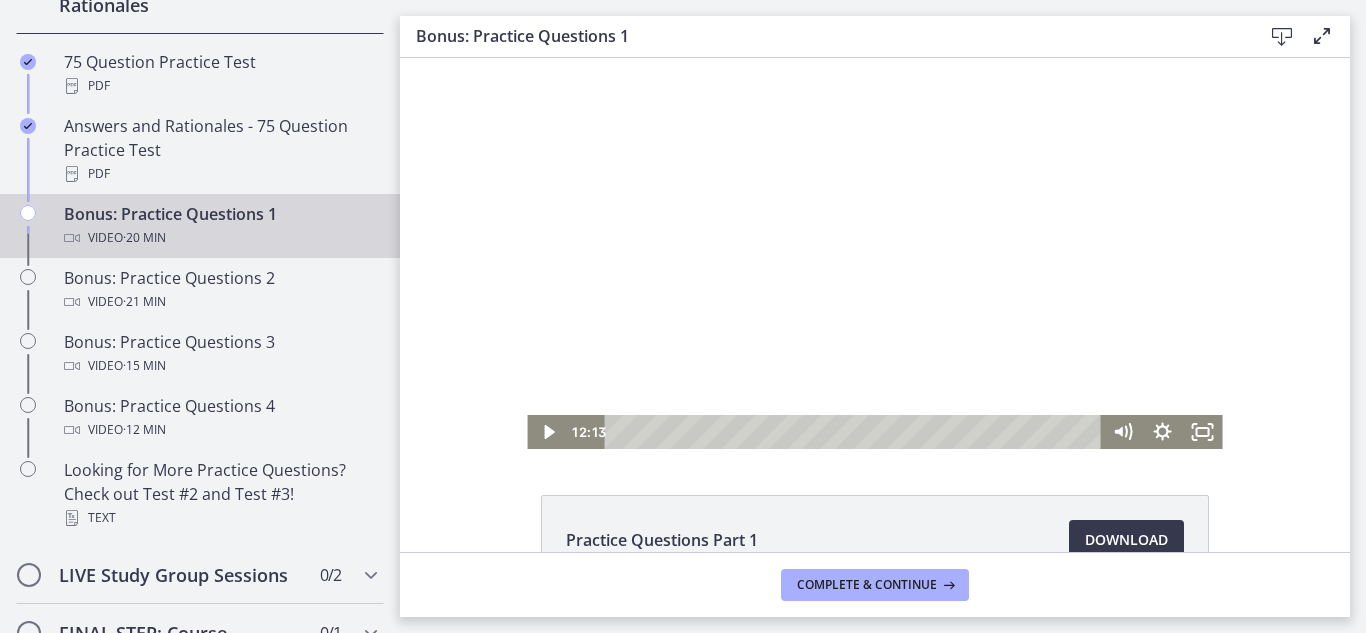 click at bounding box center [874, 253] 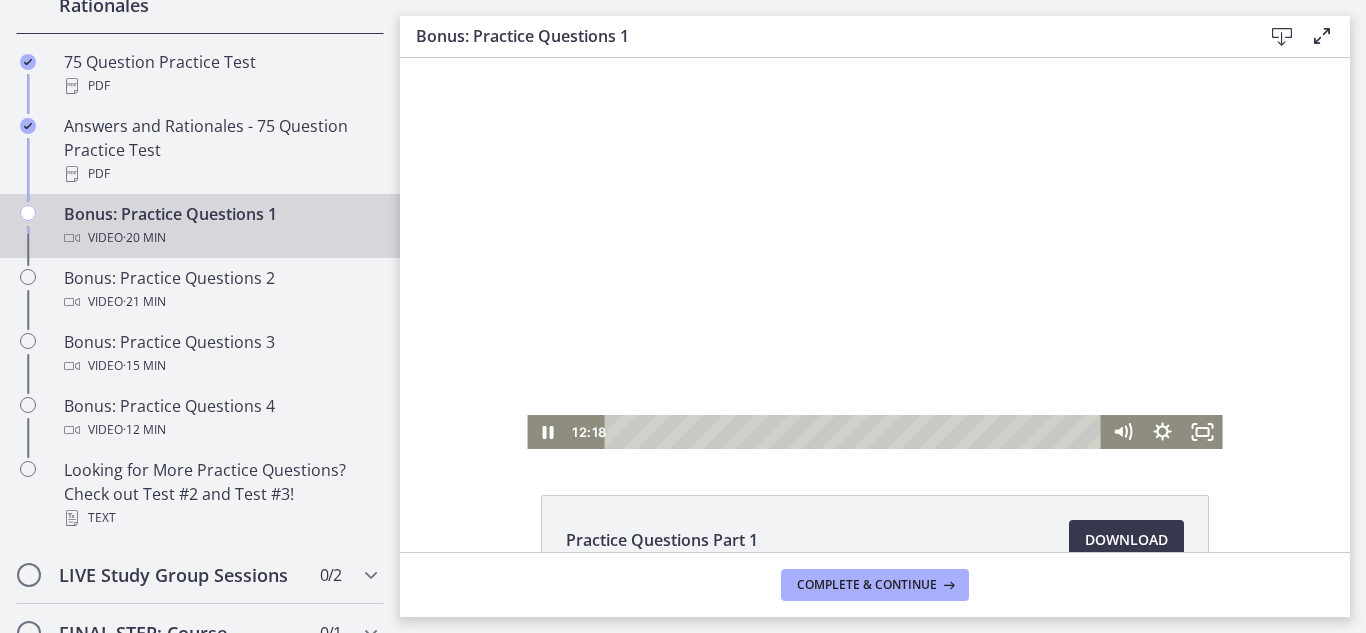 click at bounding box center (874, 253) 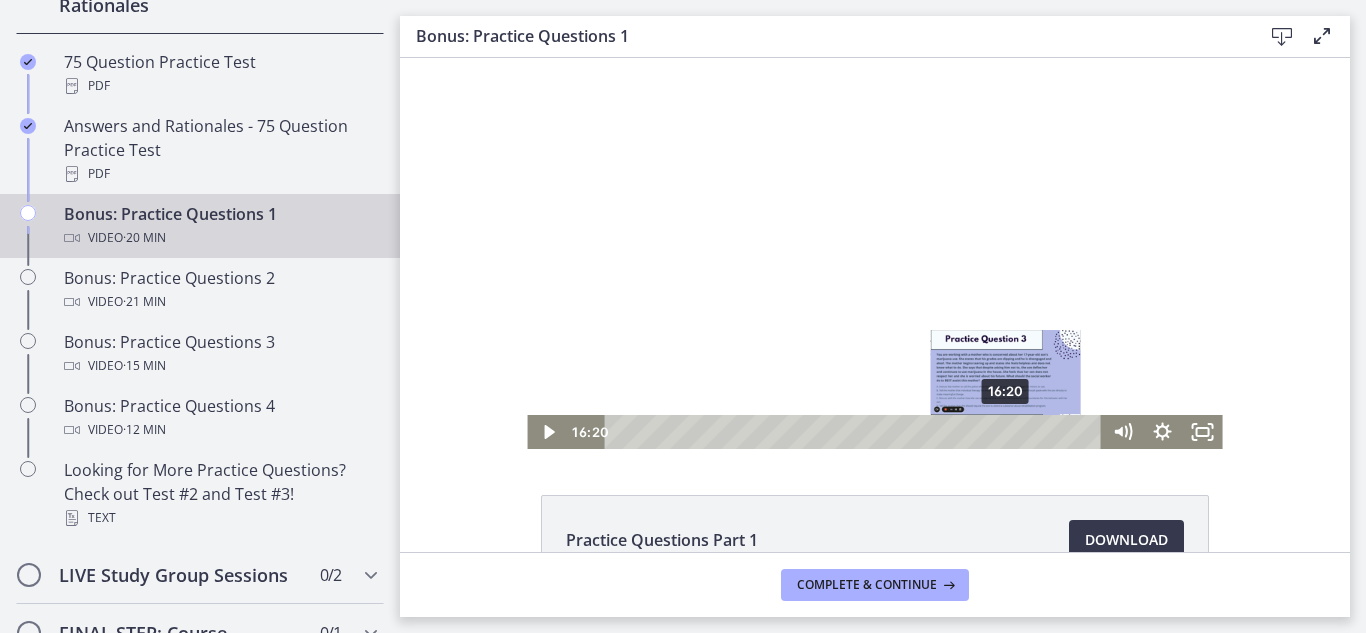 click on "16:20" at bounding box center [856, 432] 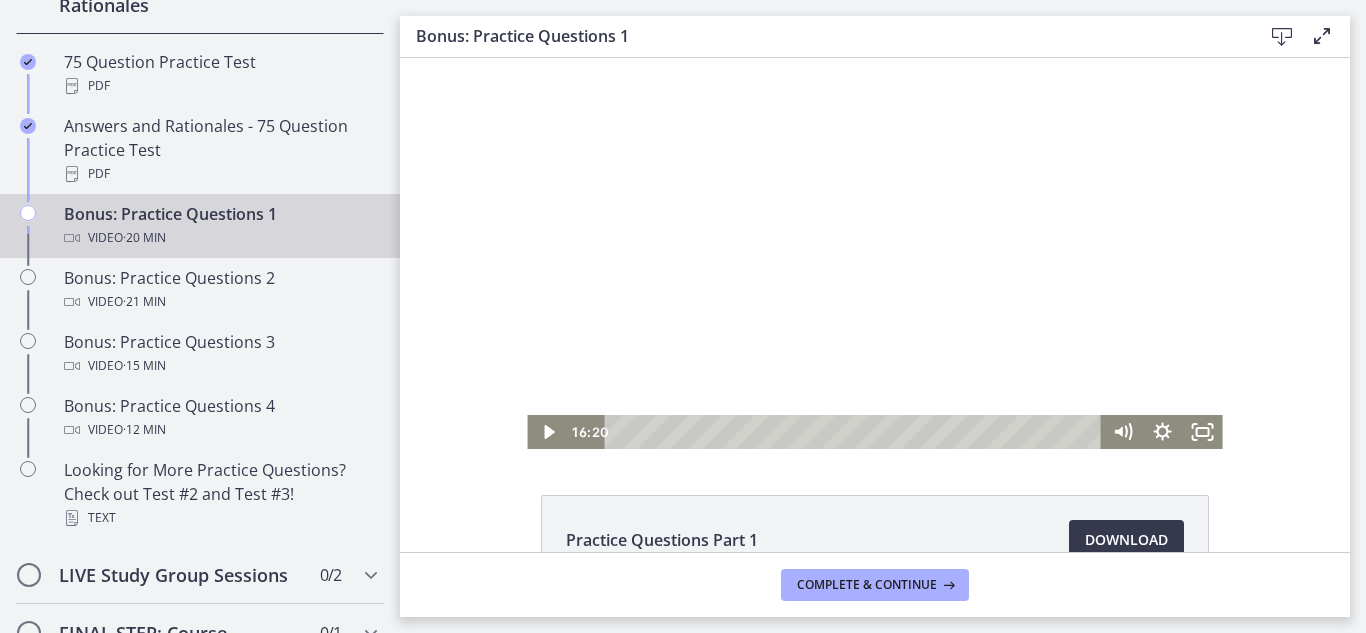 click at bounding box center (874, 253) 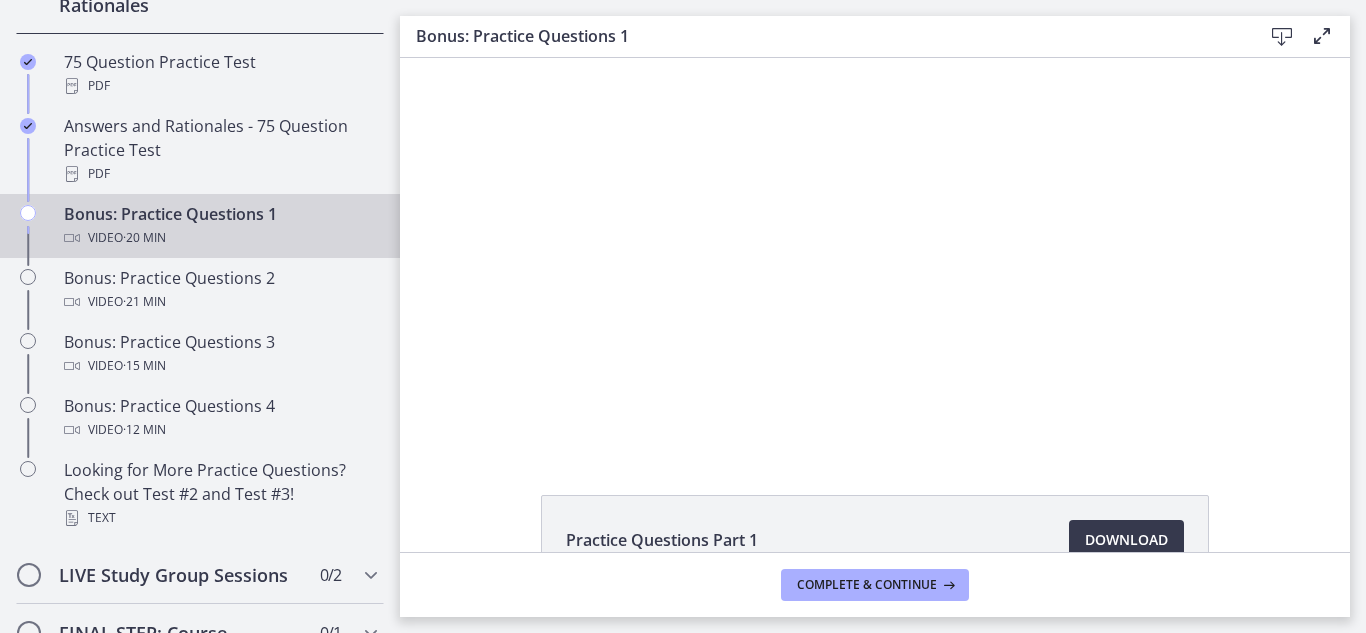 click at bounding box center (874, 253) 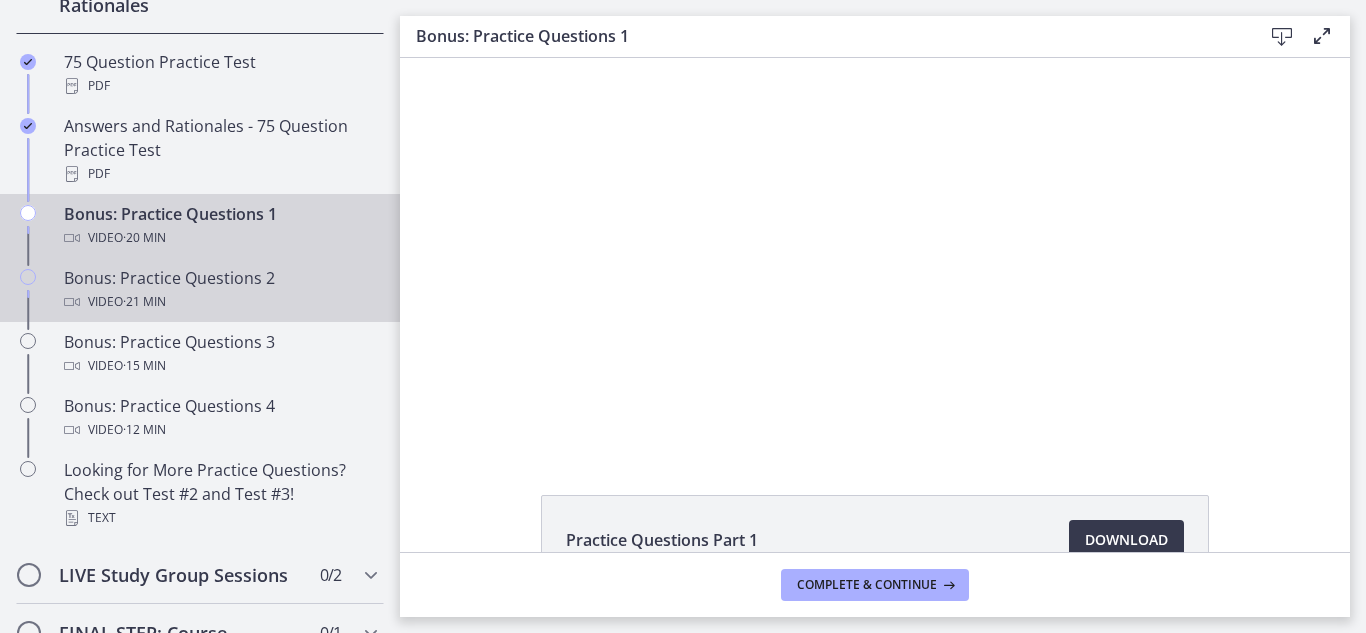 click on "Bonus: Practice Questions 2
Video
·  21 min" at bounding box center (220, 290) 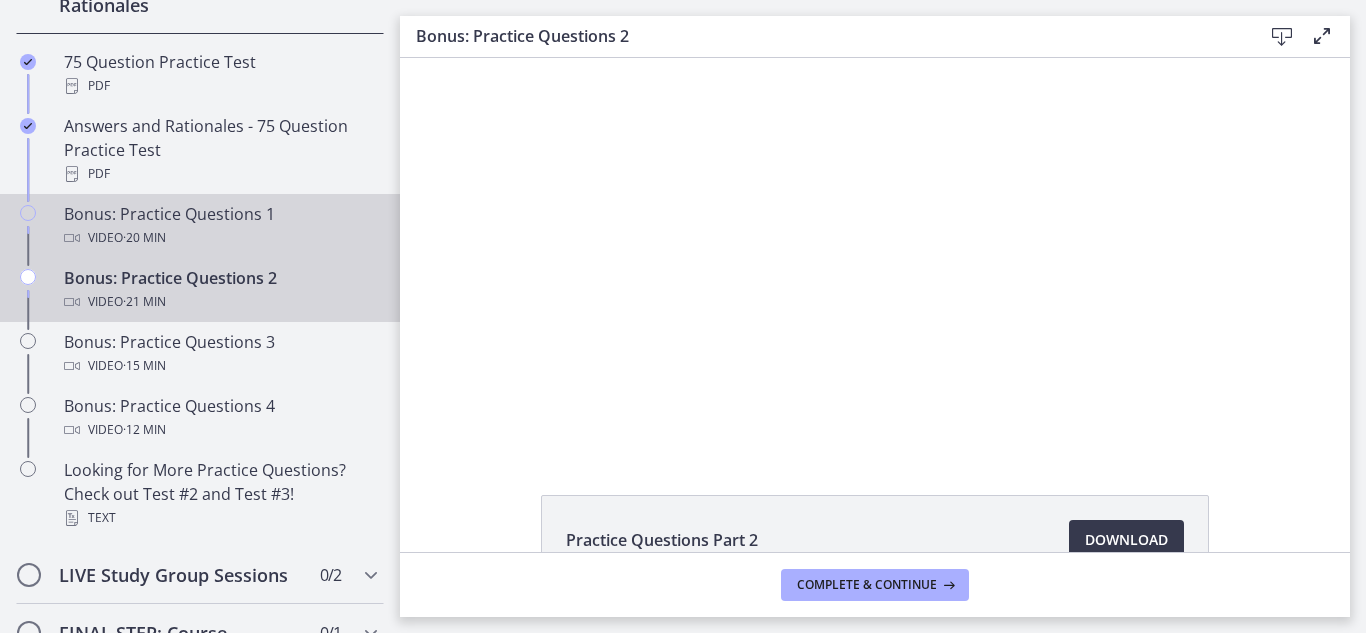 click on "Bonus: Practice Questions 1
Video
·  20 min" at bounding box center (220, 226) 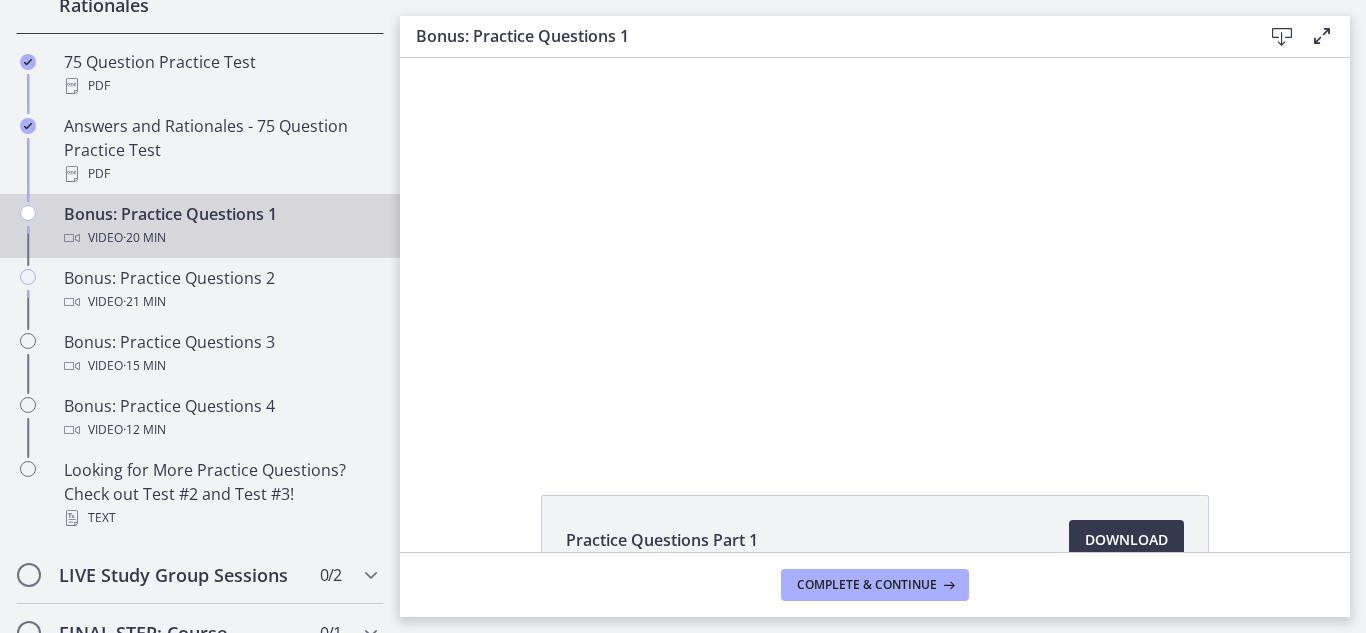 scroll, scrollTop: 0, scrollLeft: 0, axis: both 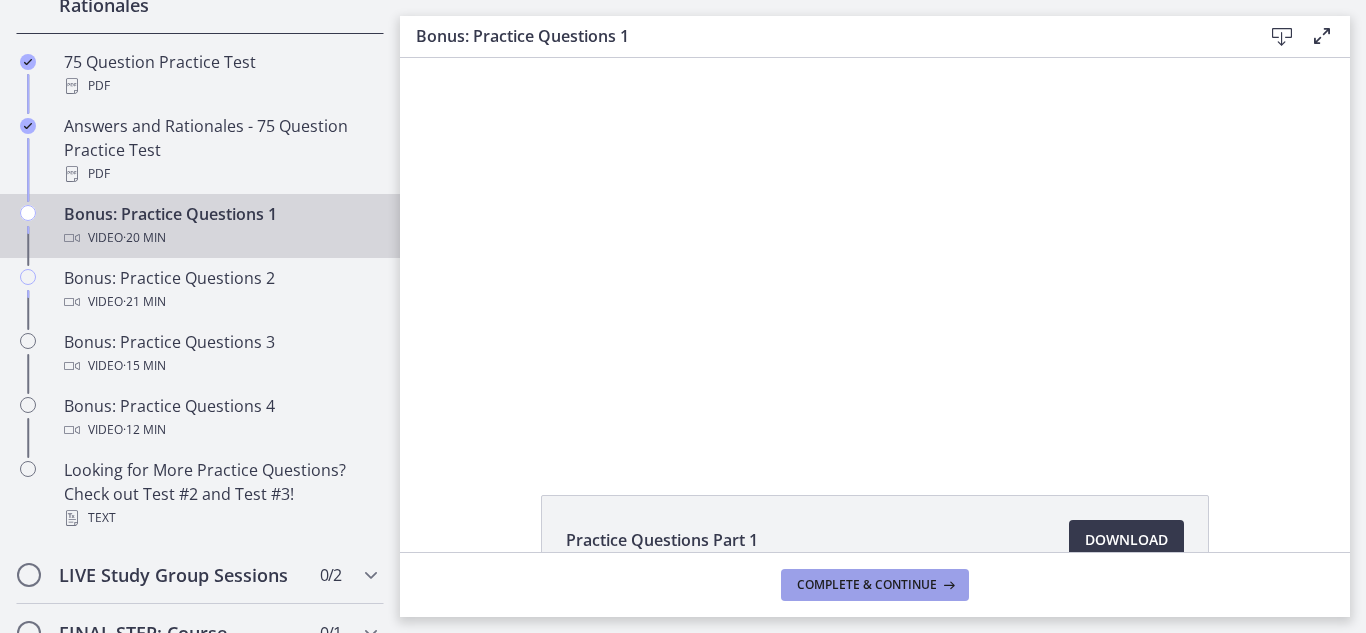 click on "Complete & continue" at bounding box center (867, 585) 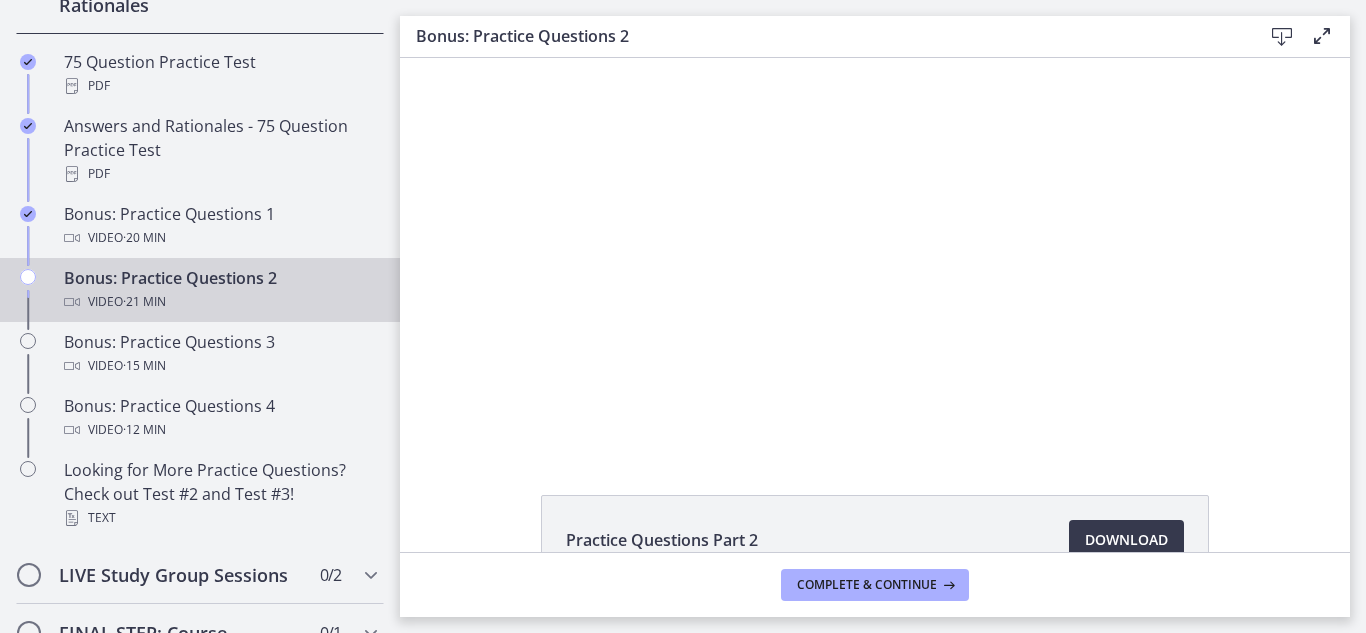 scroll, scrollTop: 0, scrollLeft: 0, axis: both 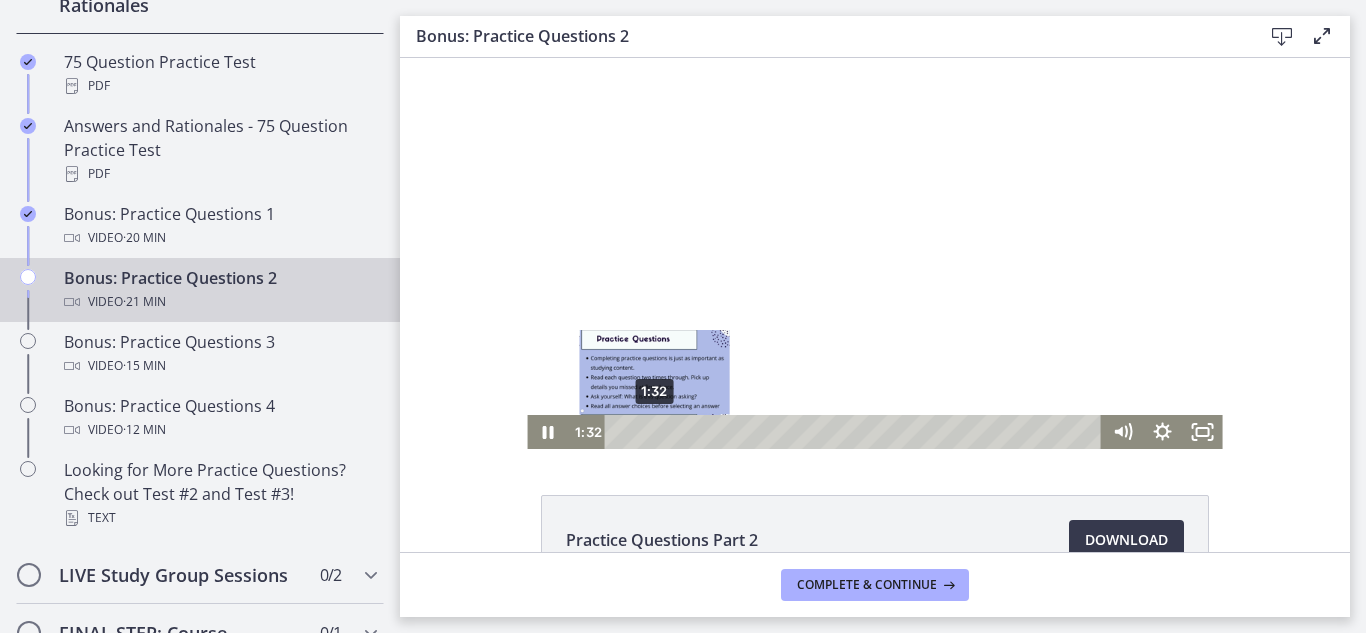 click on "1:32" at bounding box center (856, 432) 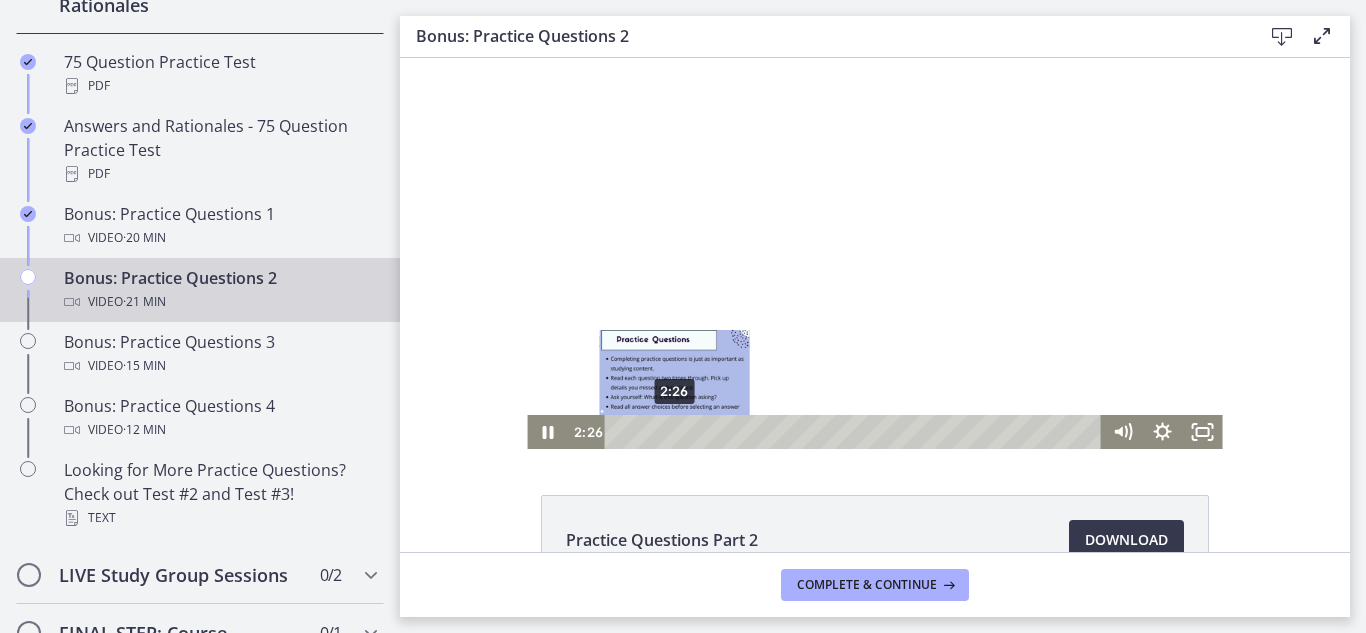 click on "2:26" at bounding box center [856, 432] 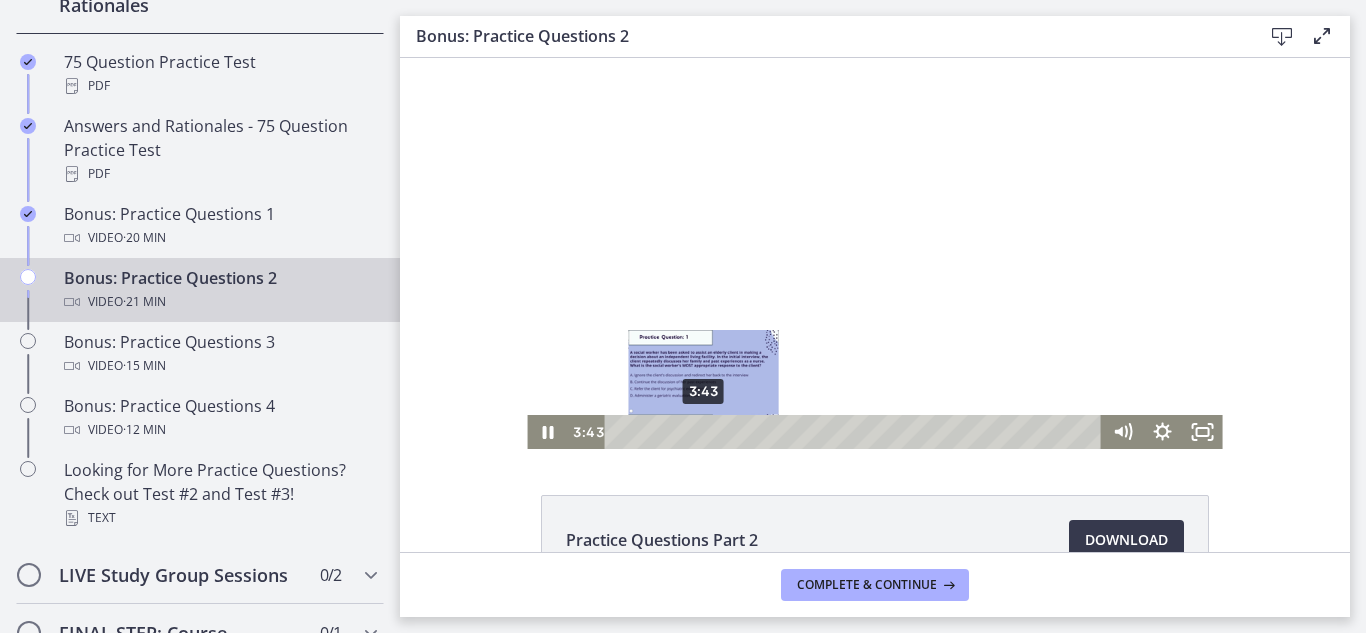 click on "3:43" at bounding box center (856, 432) 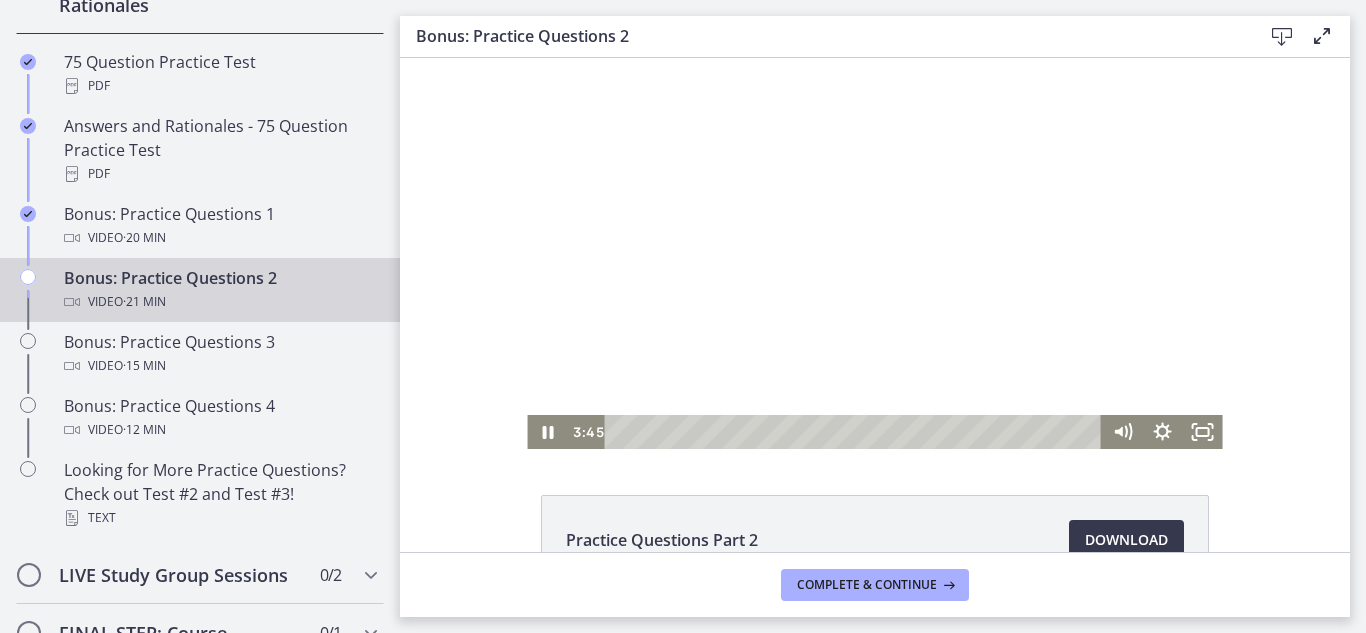 click at bounding box center [874, 253] 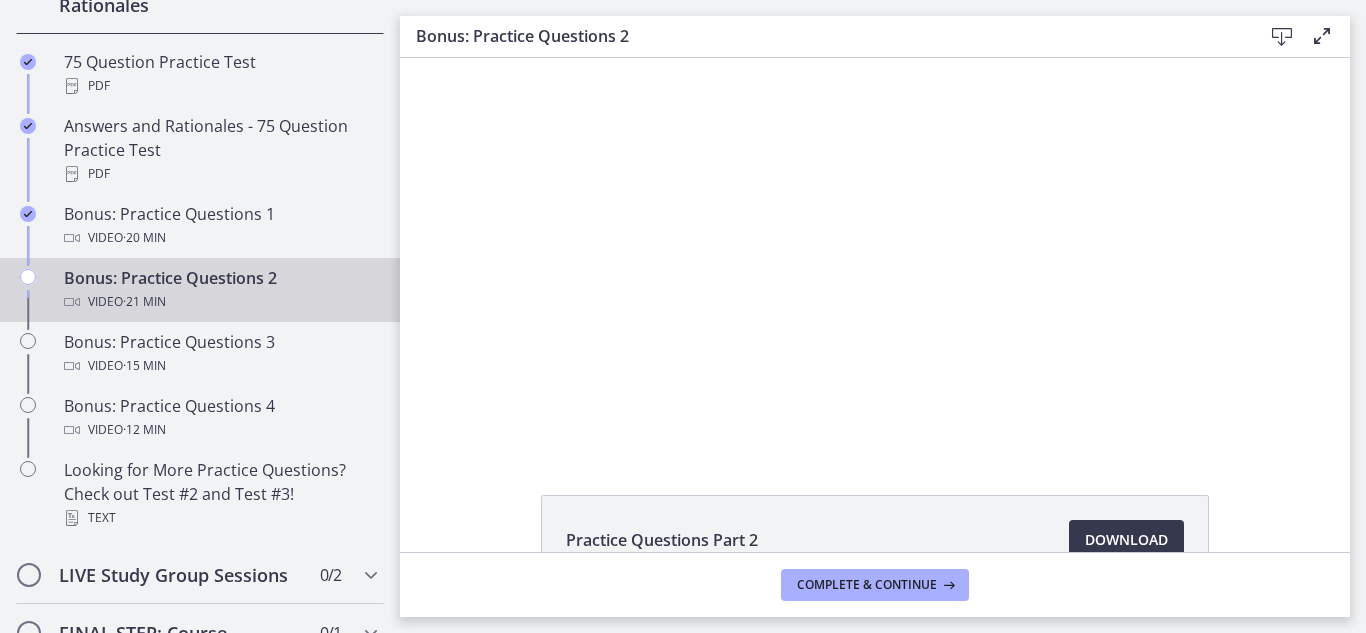 click at bounding box center [874, 253] 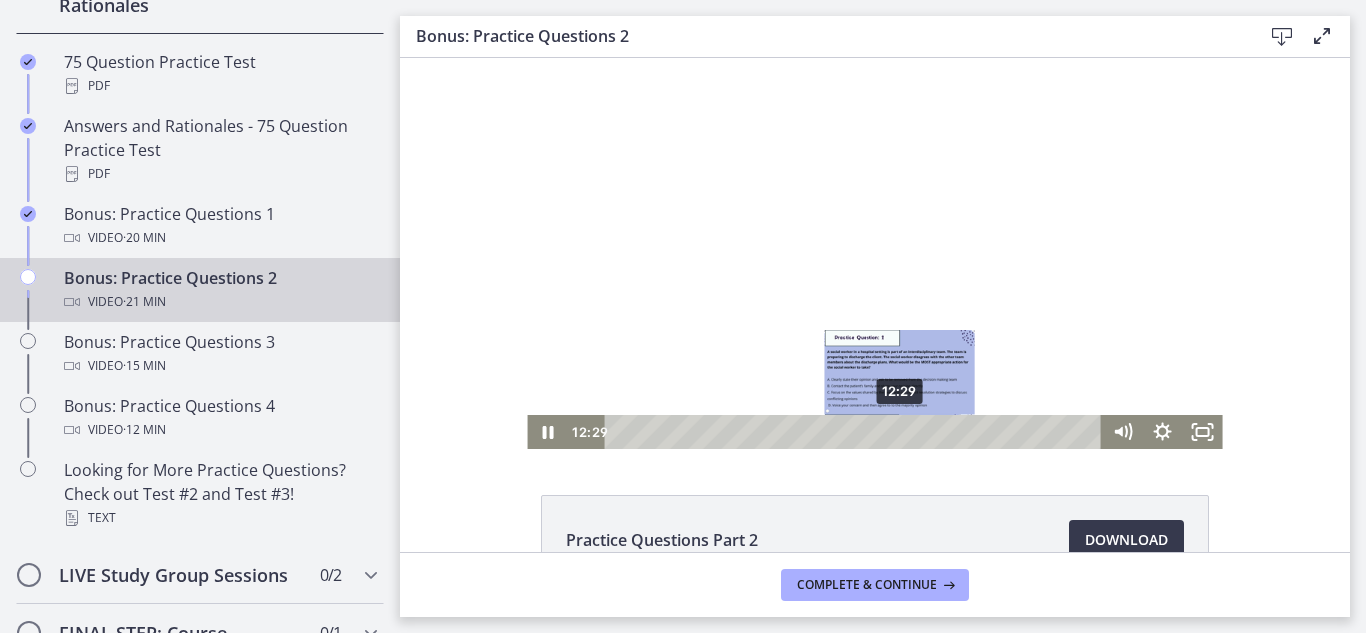 click on "12:29" at bounding box center (856, 432) 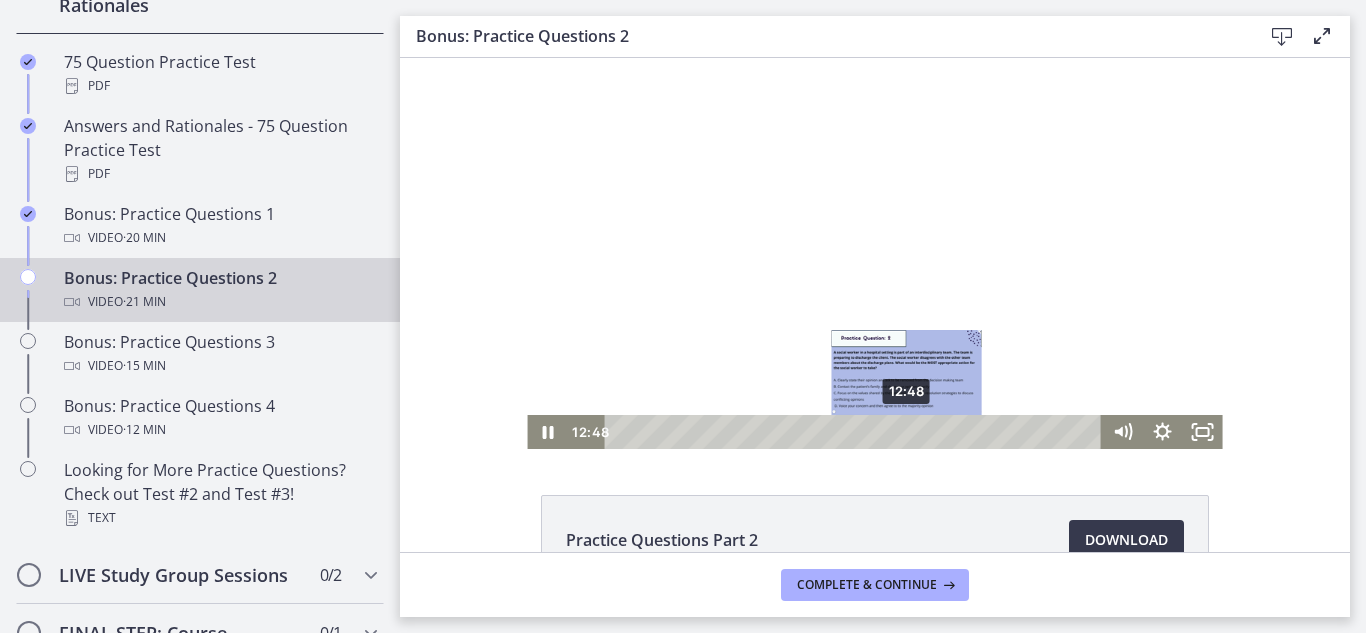 click on "12:48" at bounding box center (856, 432) 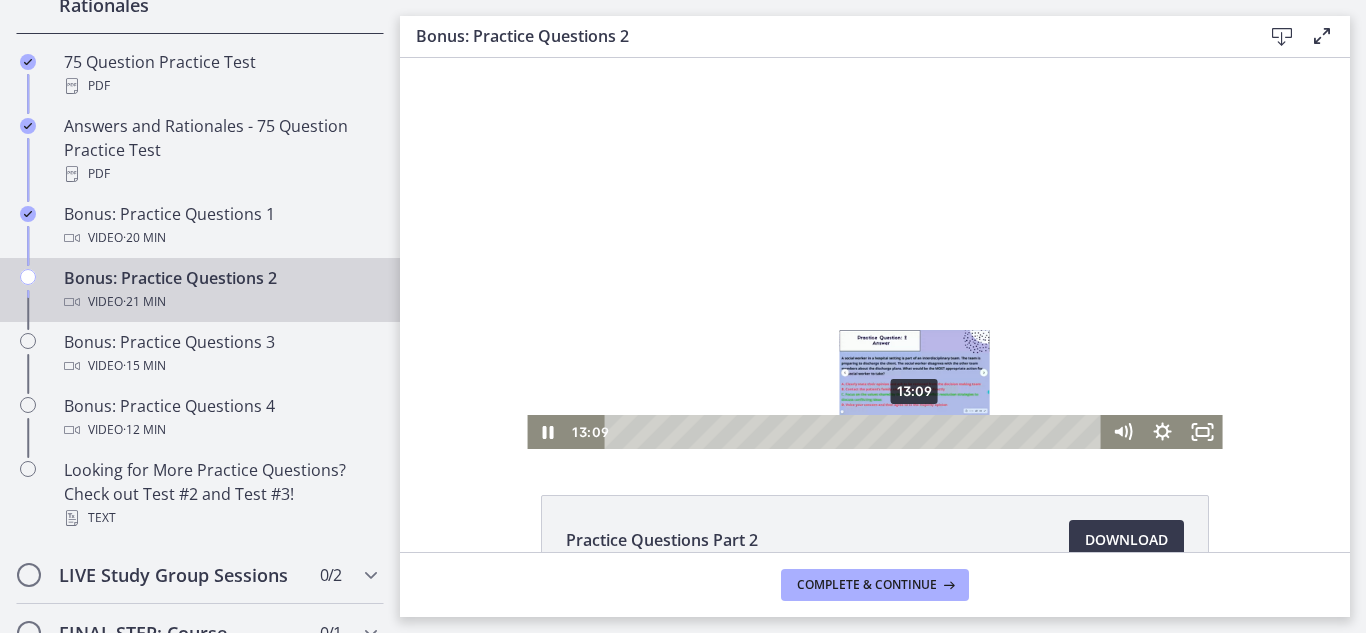 click on "13:09" at bounding box center [856, 432] 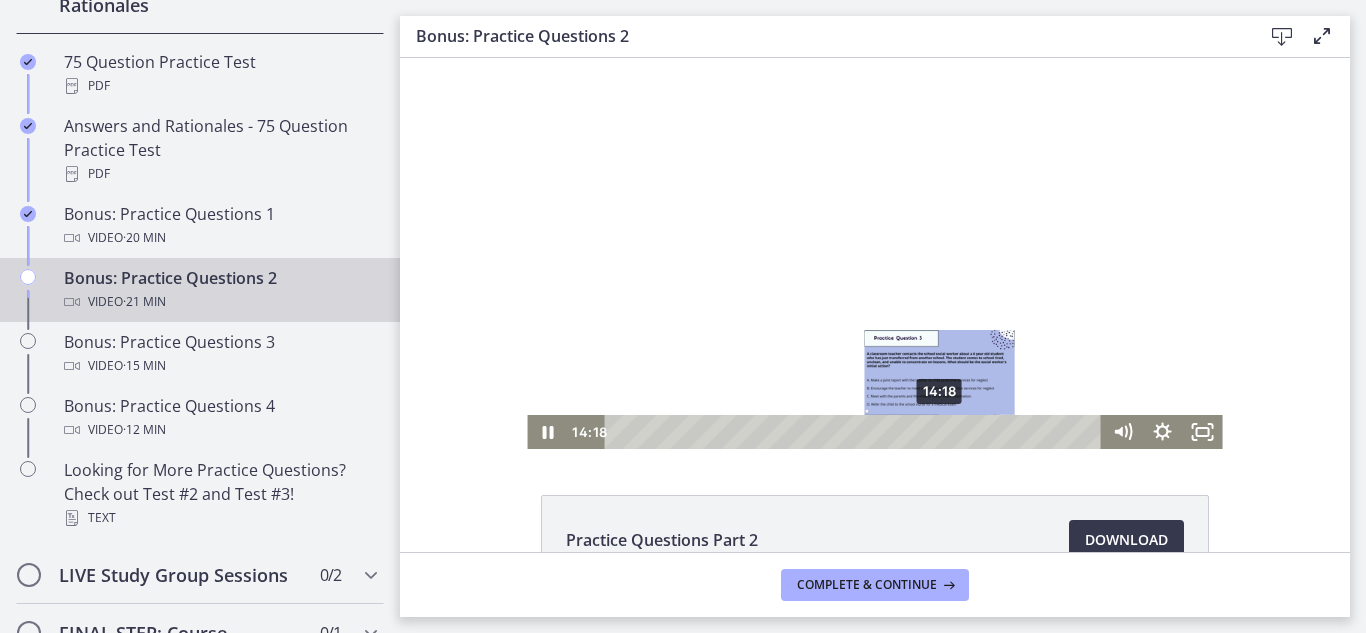 click on "14:18" at bounding box center [856, 432] 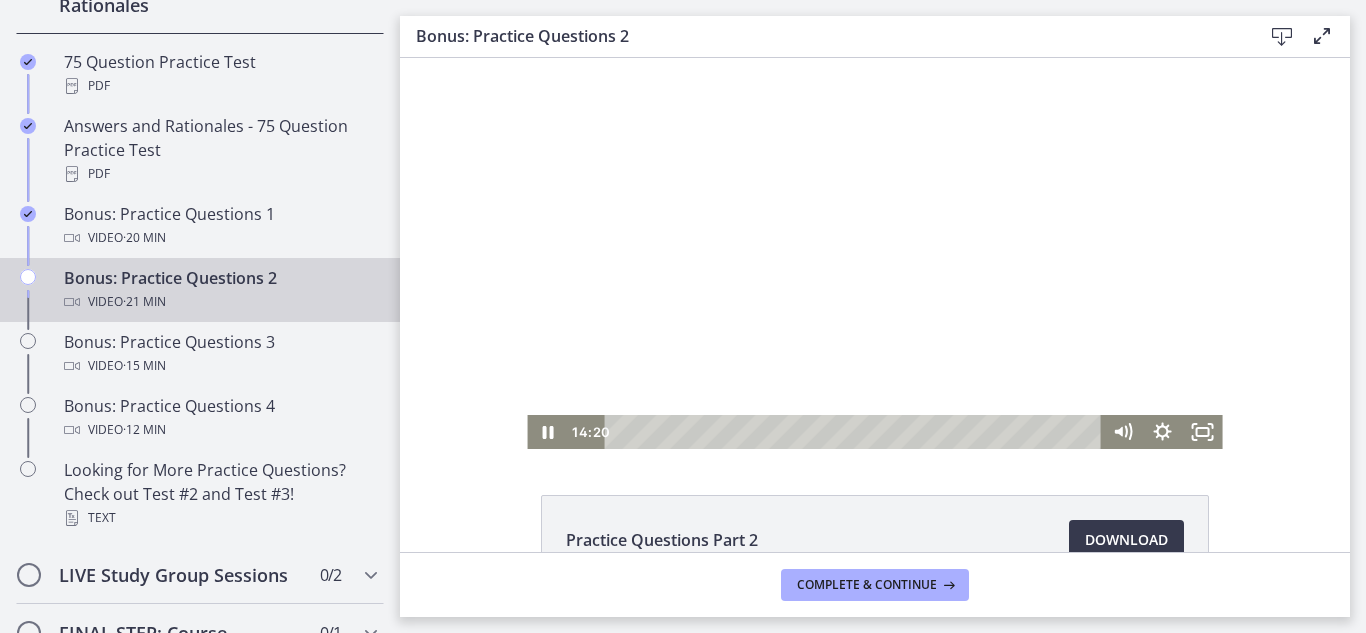 click at bounding box center (874, 253) 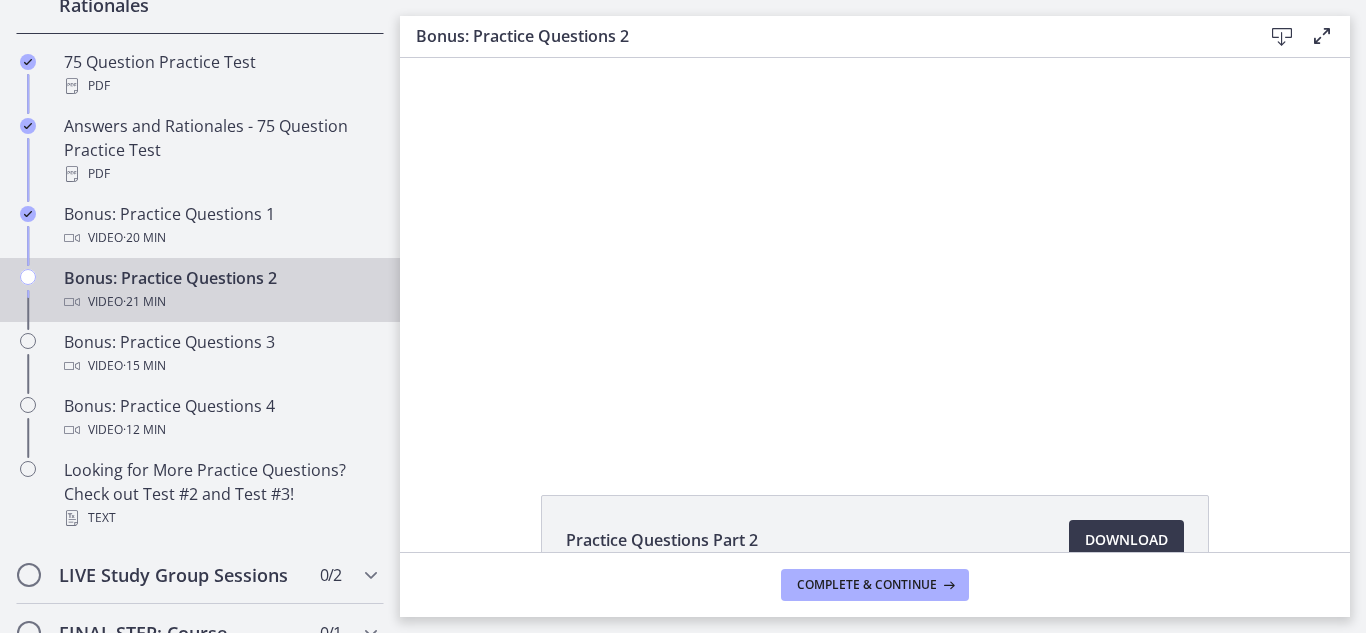 click at bounding box center [874, 253] 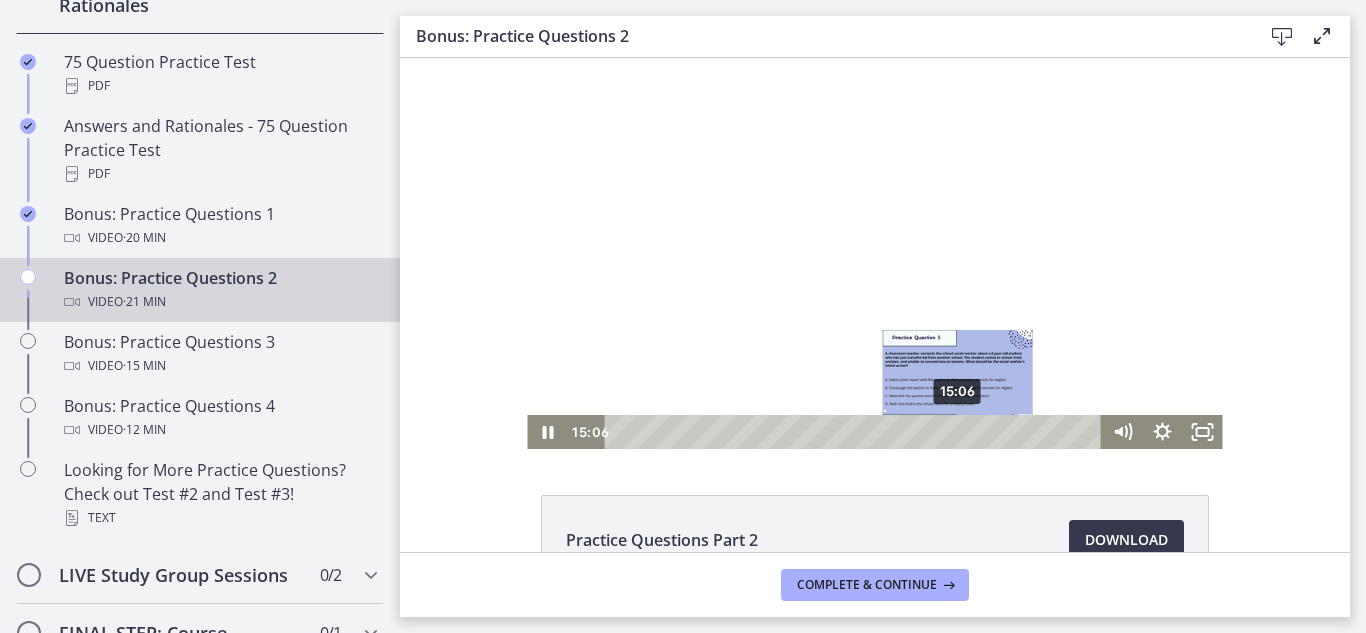 click on "15:06" at bounding box center [856, 432] 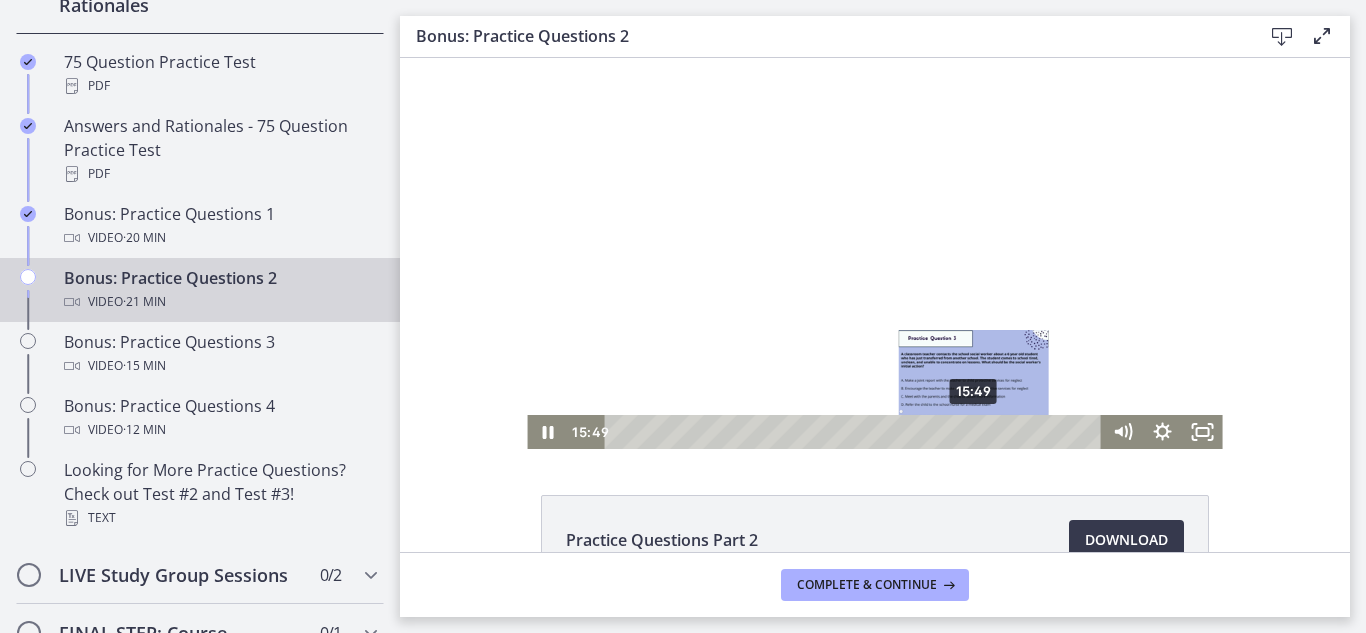 click on "15:49" at bounding box center (856, 432) 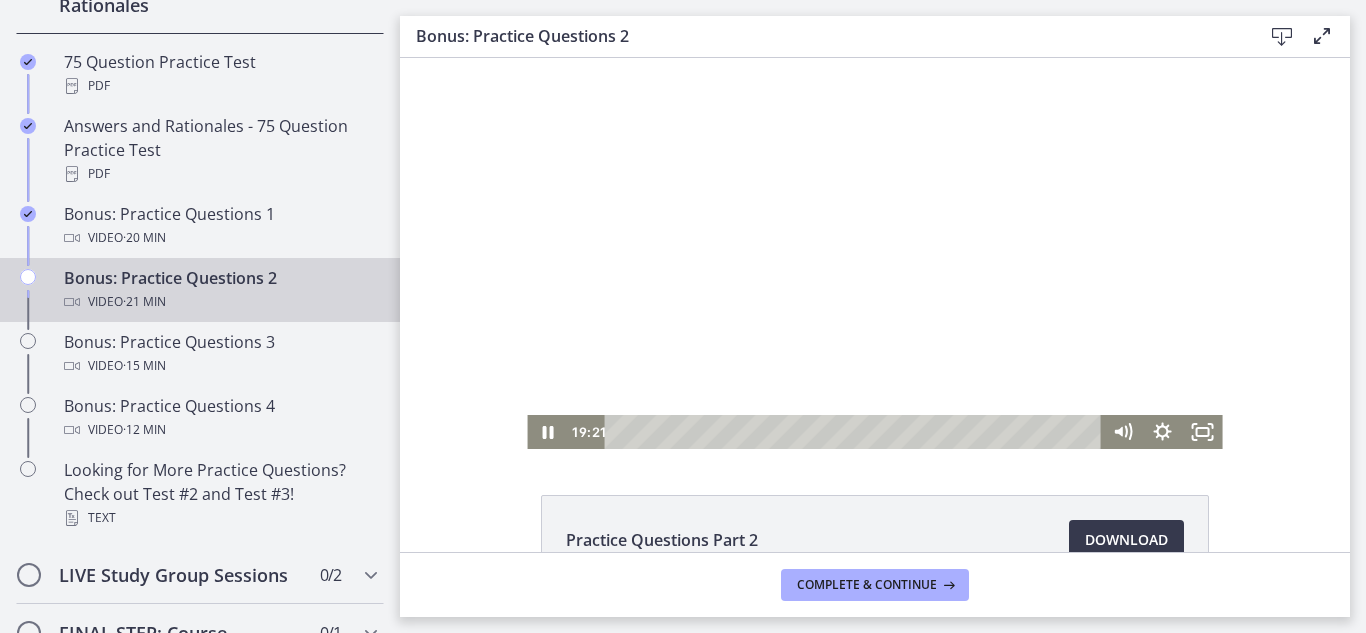 click at bounding box center [874, 253] 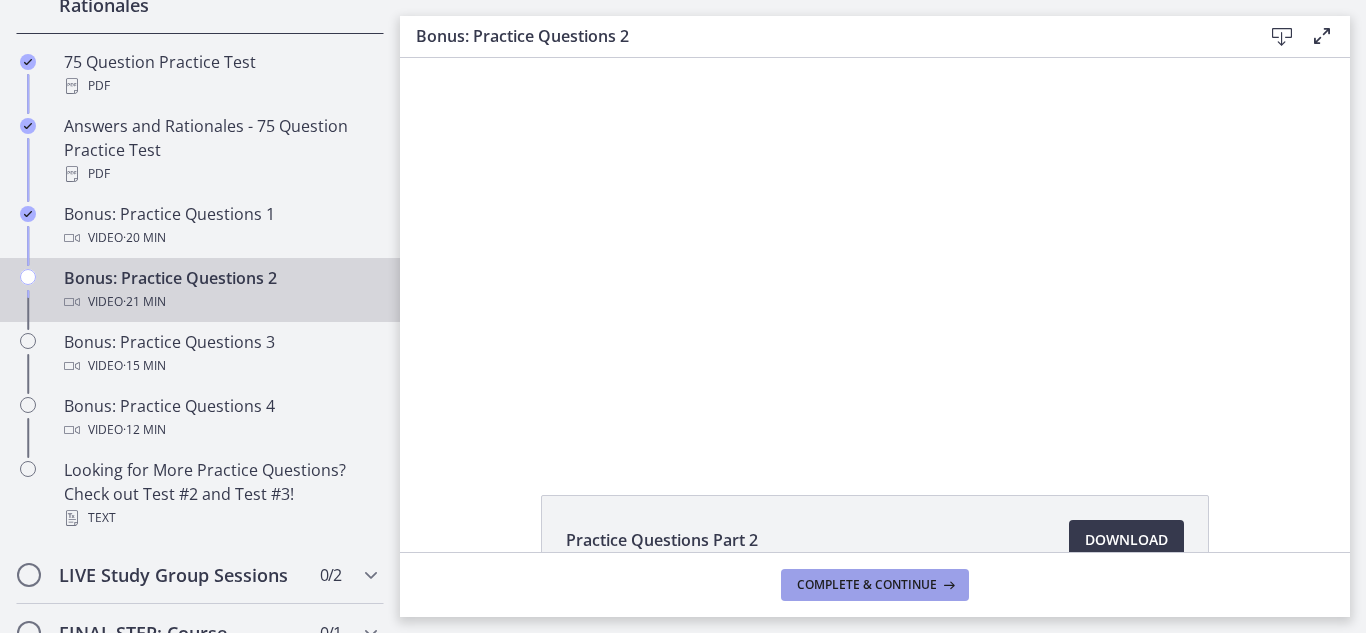 click on "Complete & continue" at bounding box center [875, 585] 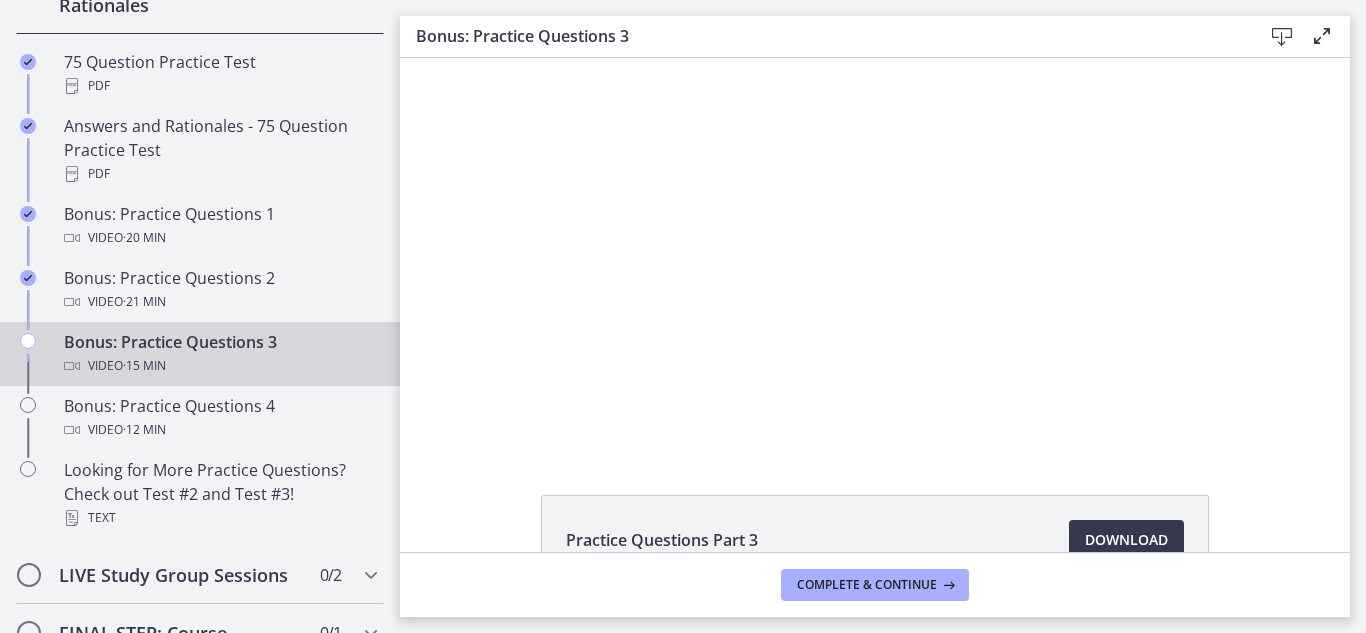 scroll, scrollTop: 0, scrollLeft: 0, axis: both 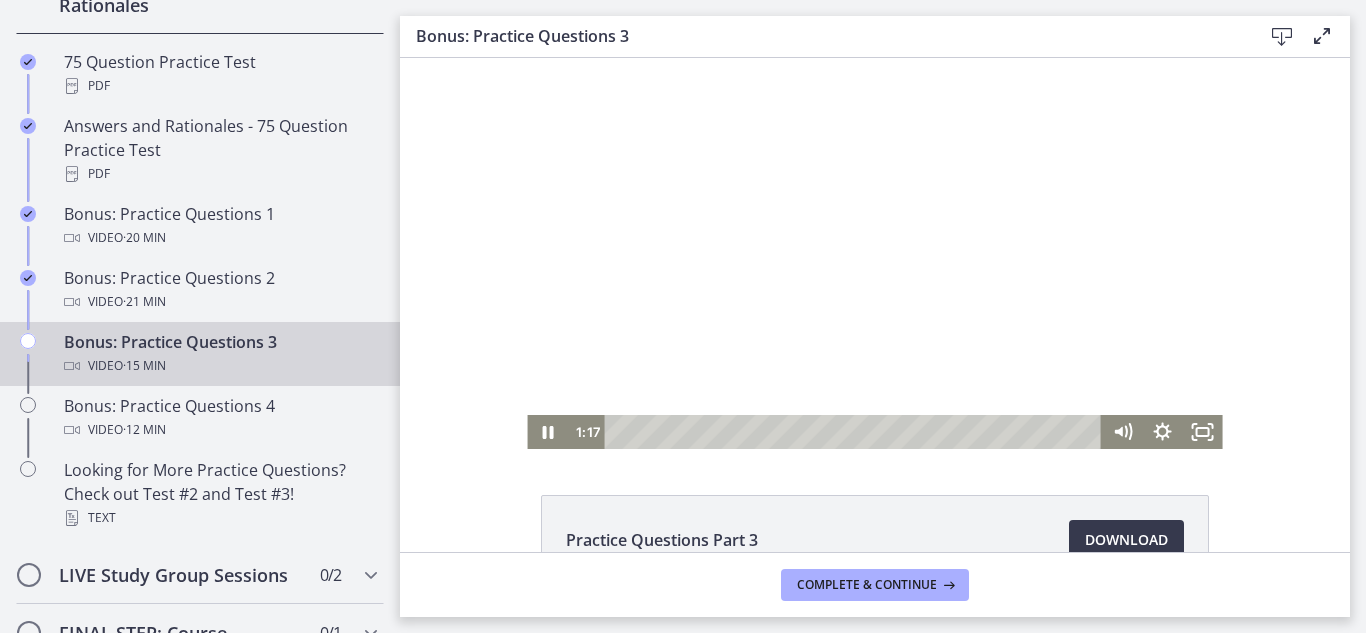 click at bounding box center (856, 432) 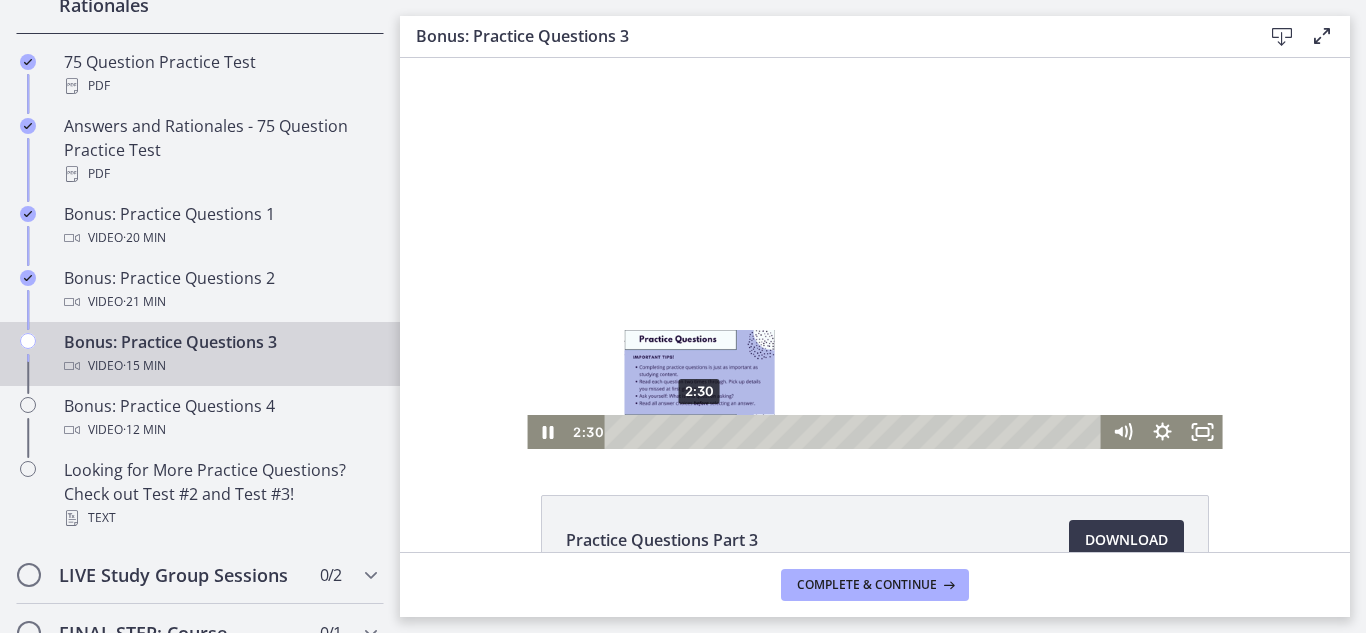 click on "2:30" at bounding box center (856, 432) 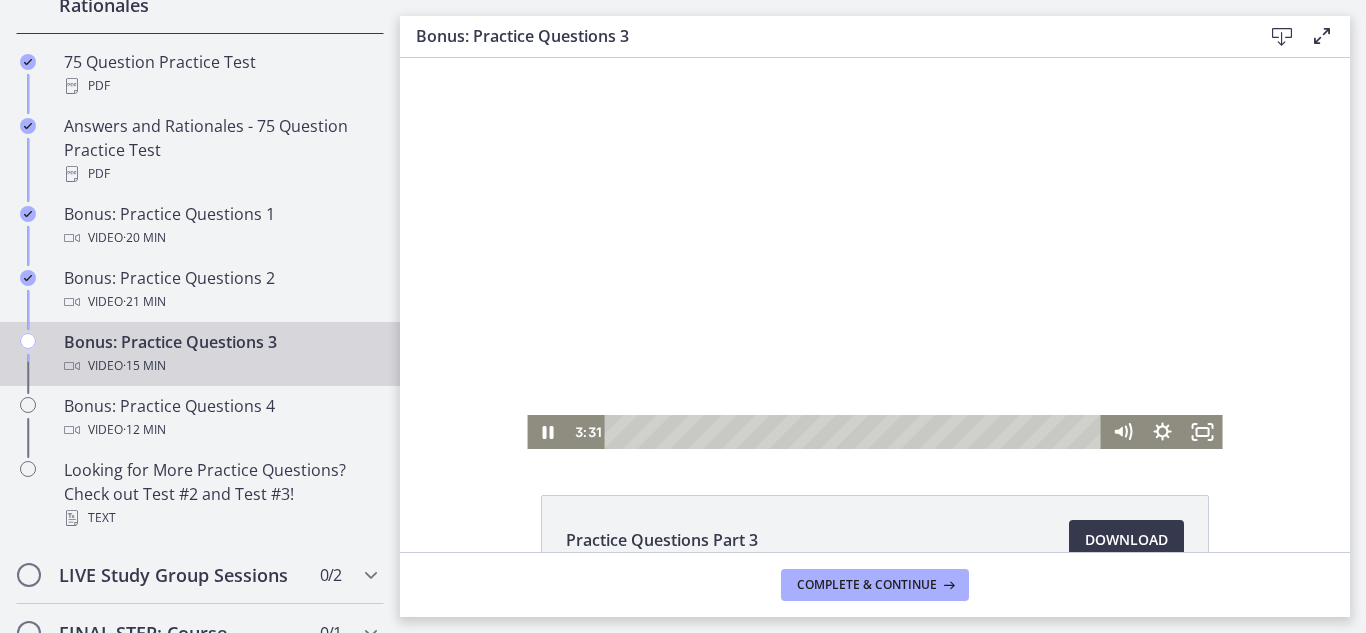 click at bounding box center (874, 253) 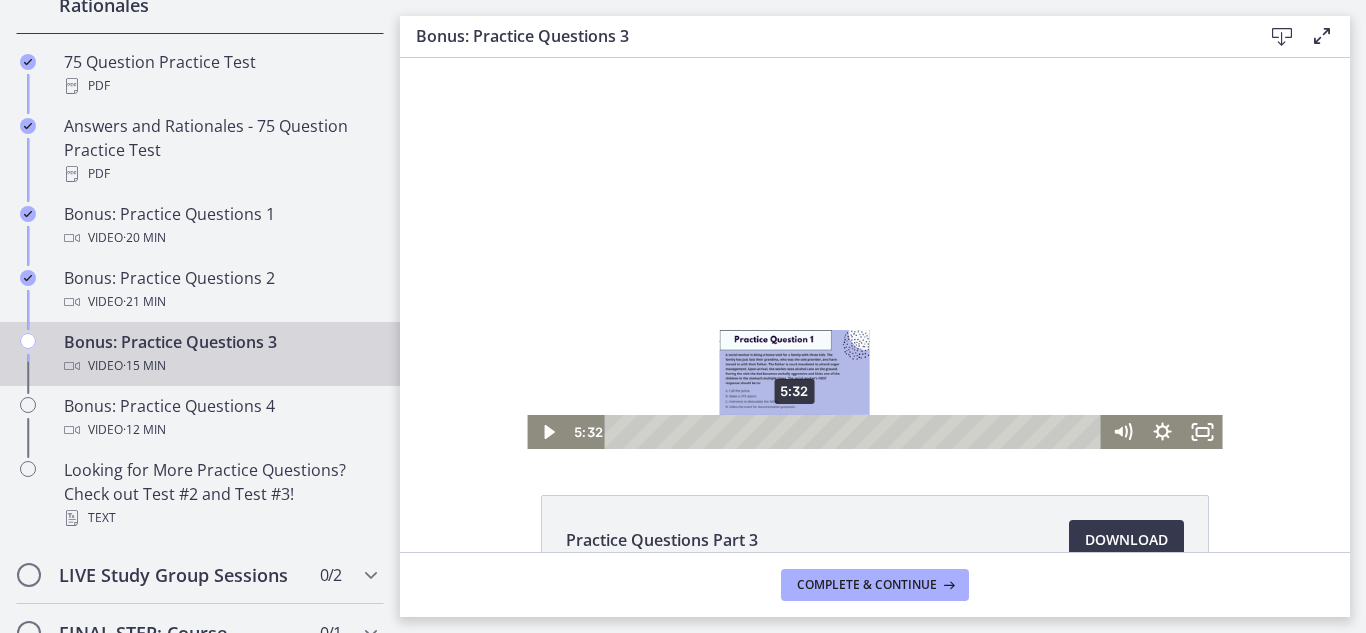 click on "5:32" at bounding box center [856, 432] 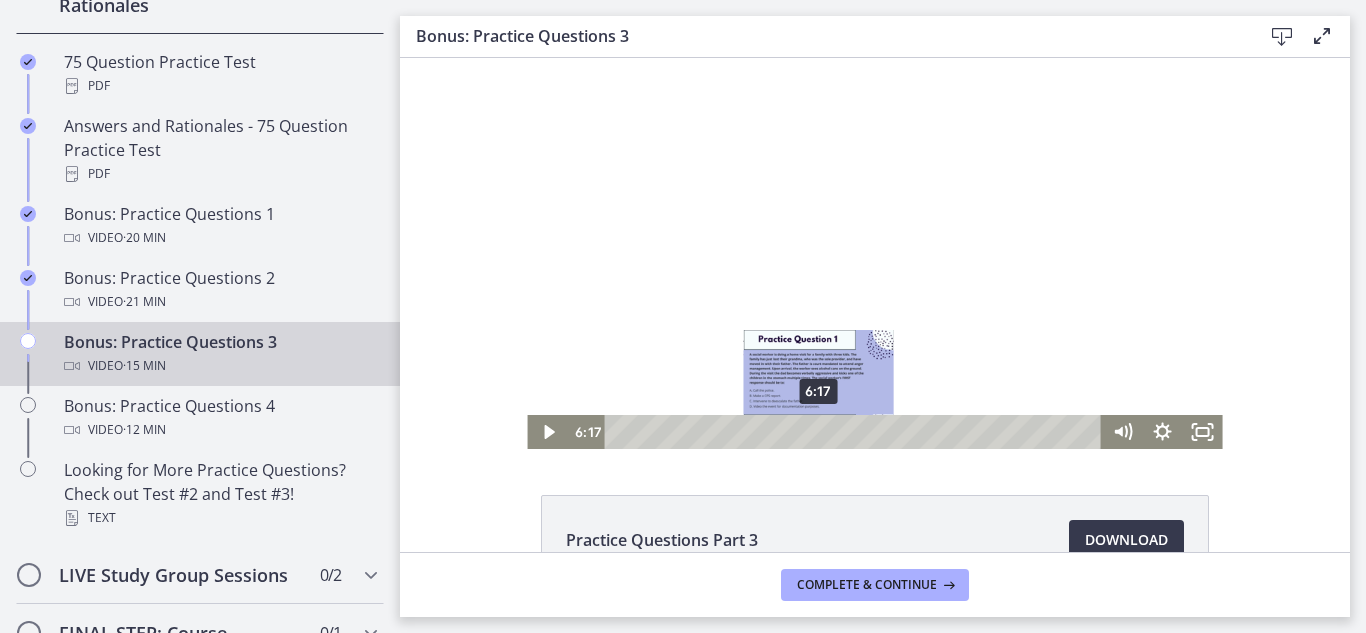 click on "6:17" at bounding box center (856, 432) 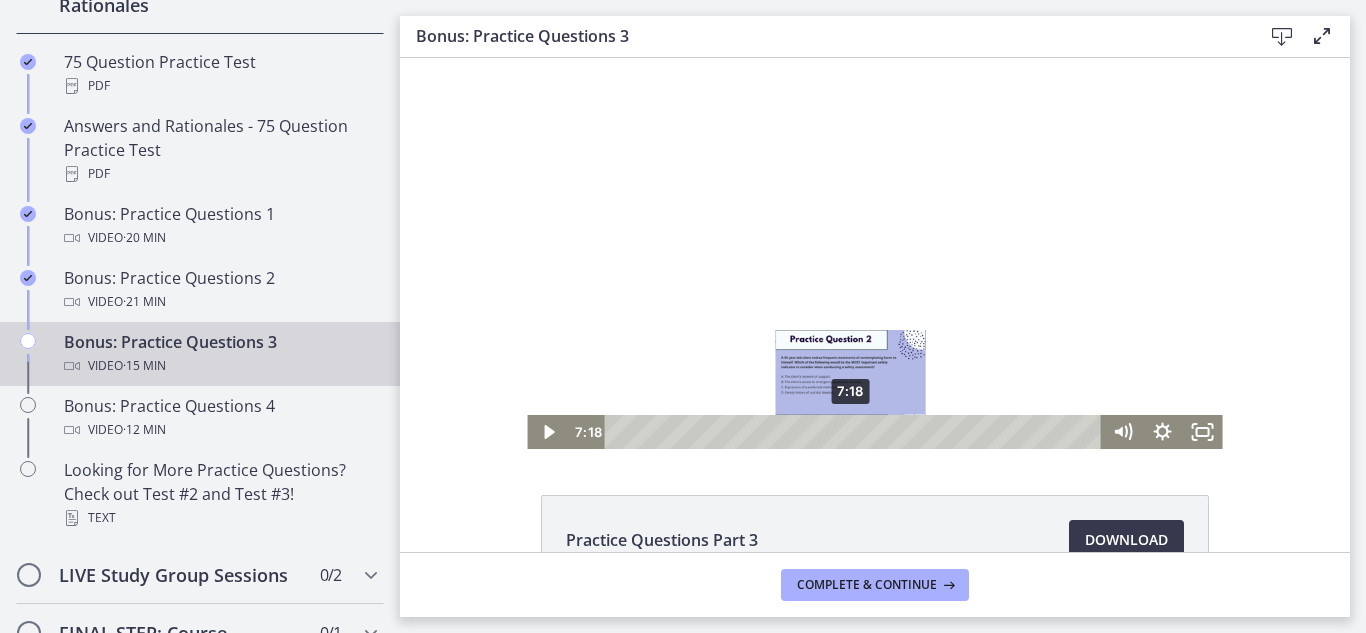 click on "7:18" at bounding box center [856, 432] 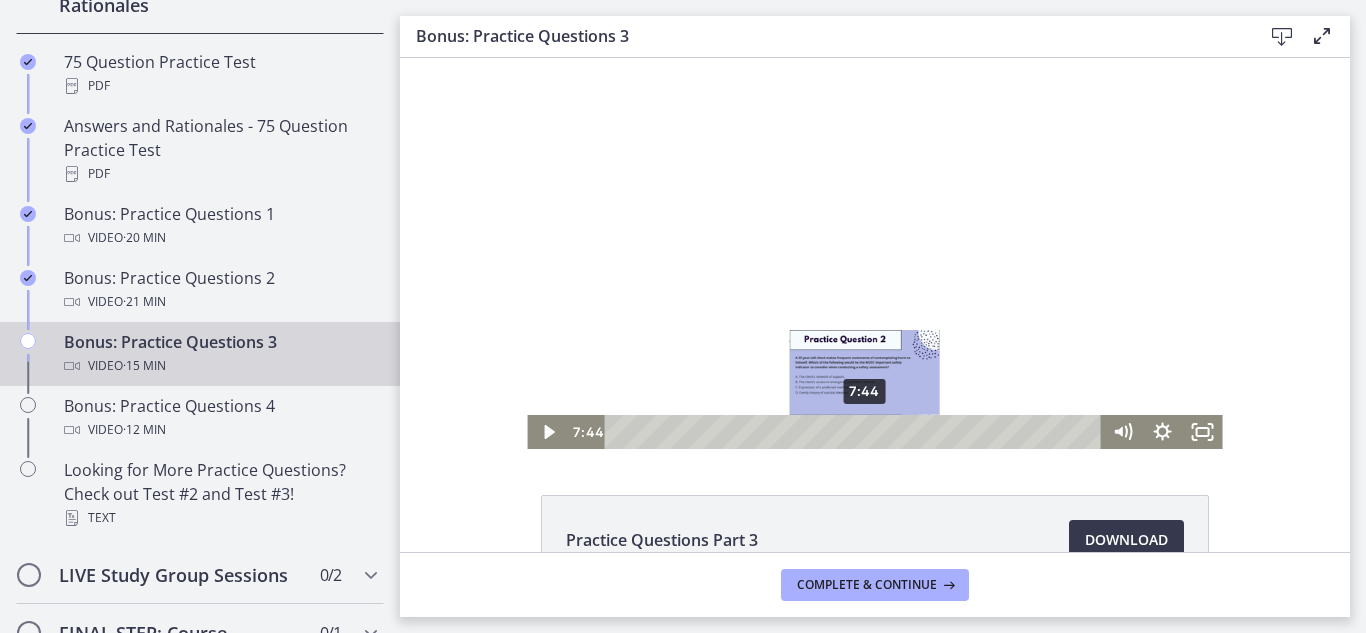 click on "7:44" at bounding box center (856, 432) 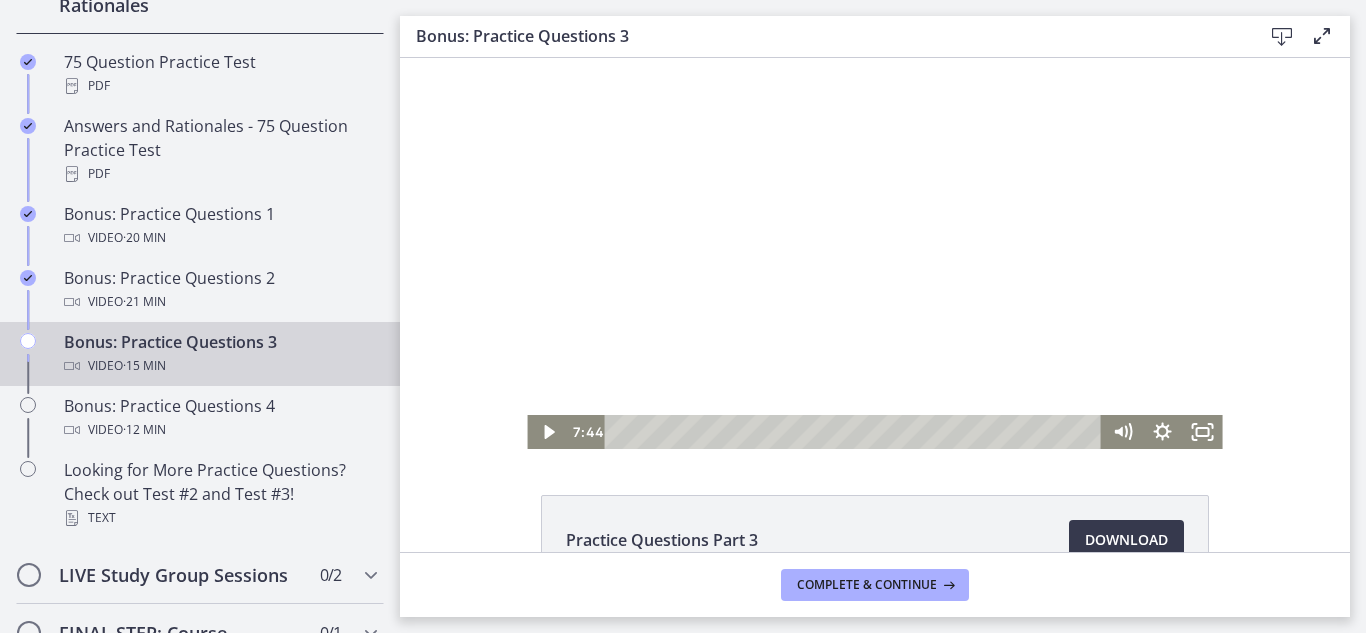 click at bounding box center (874, 253) 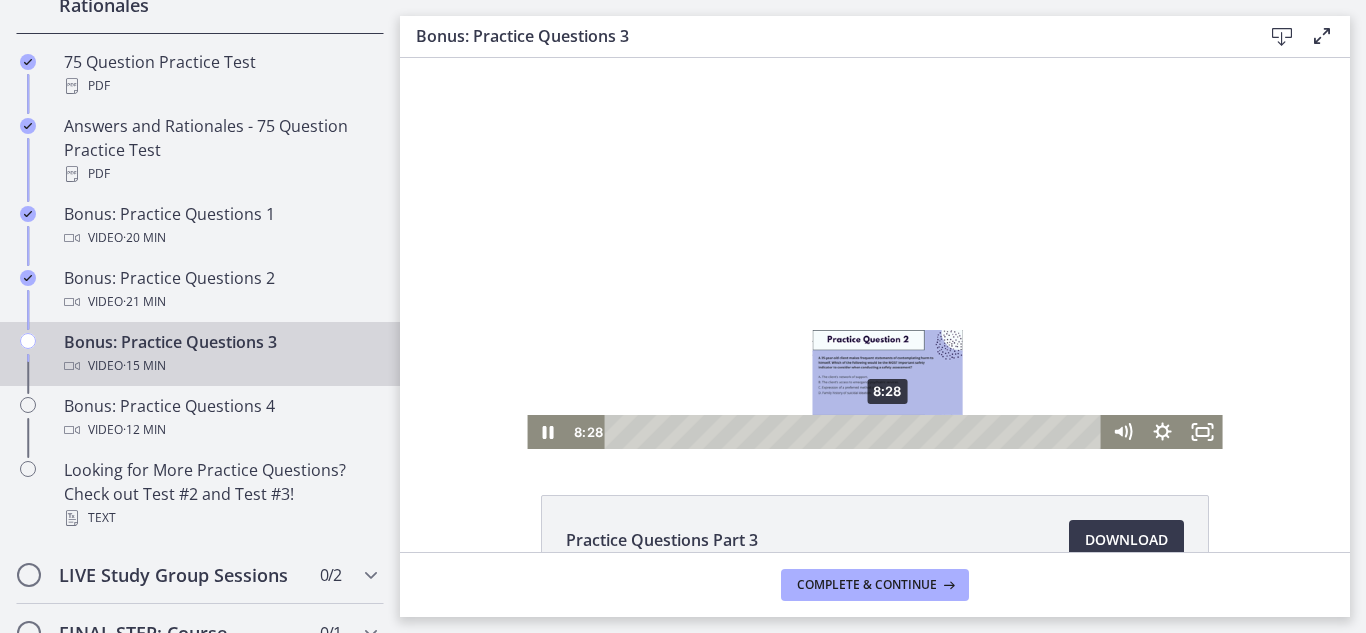 click on "8:28" at bounding box center [856, 432] 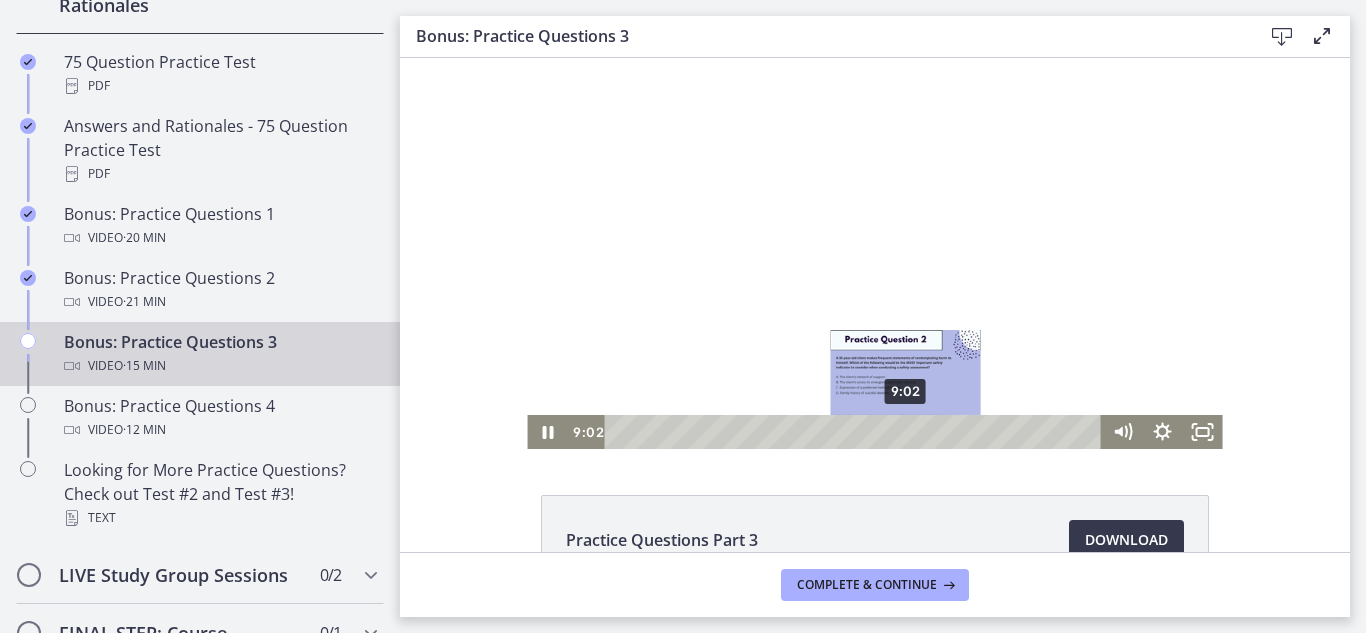 click on "9:02" at bounding box center (856, 432) 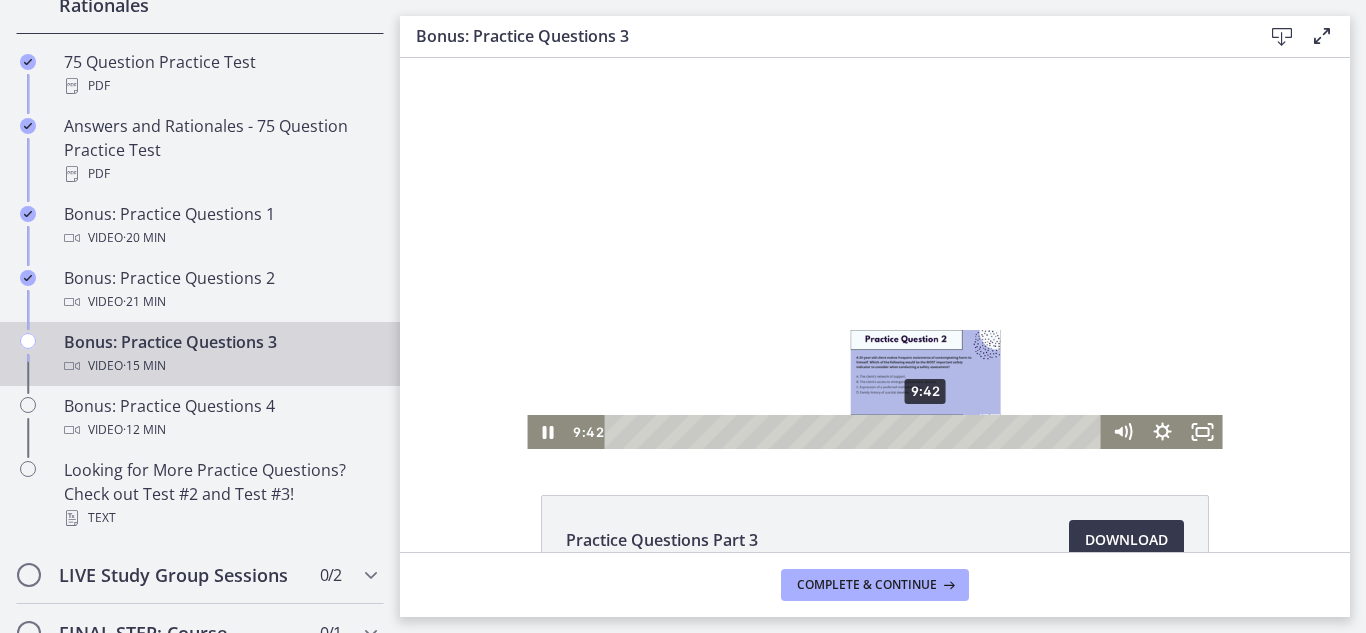 click on "9:42" at bounding box center (856, 432) 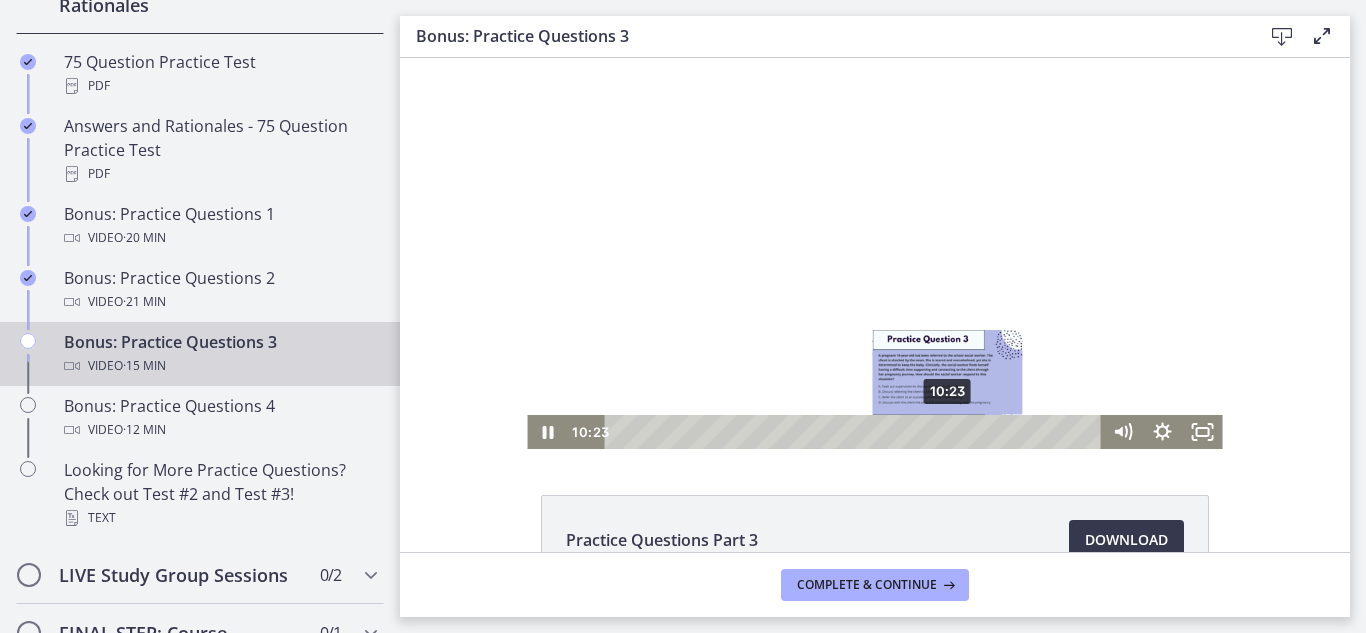 click on "10:23" at bounding box center (856, 432) 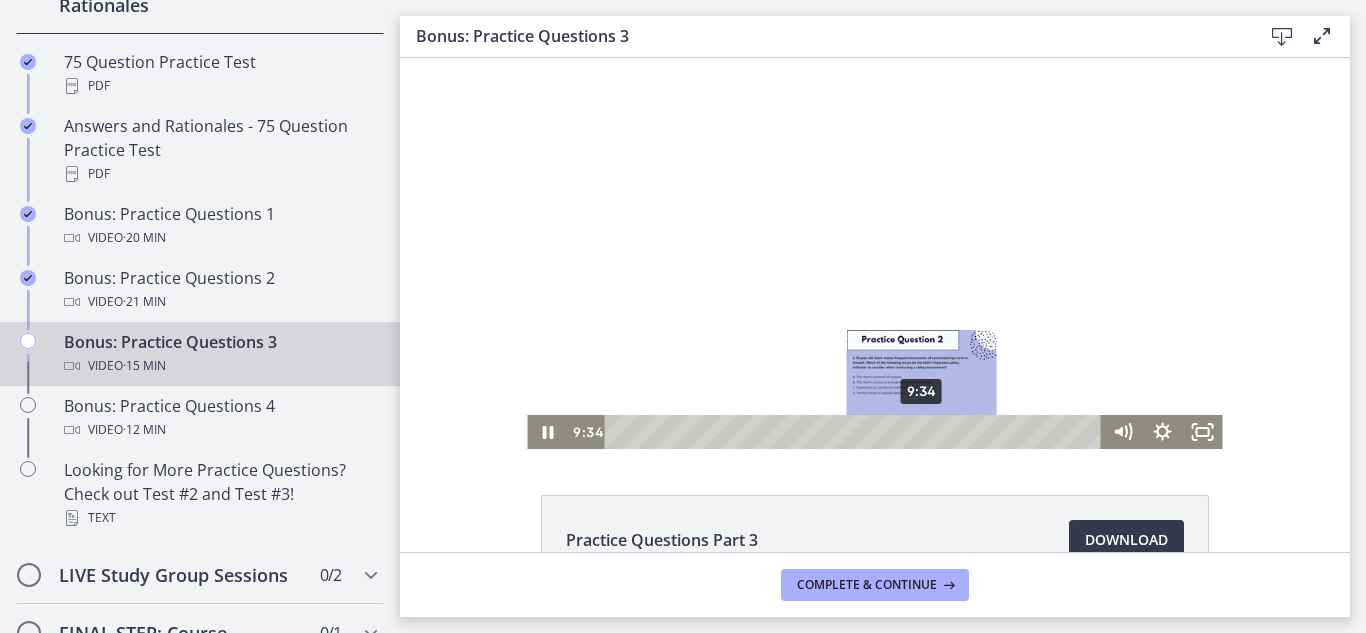 click on "9:34" at bounding box center (856, 432) 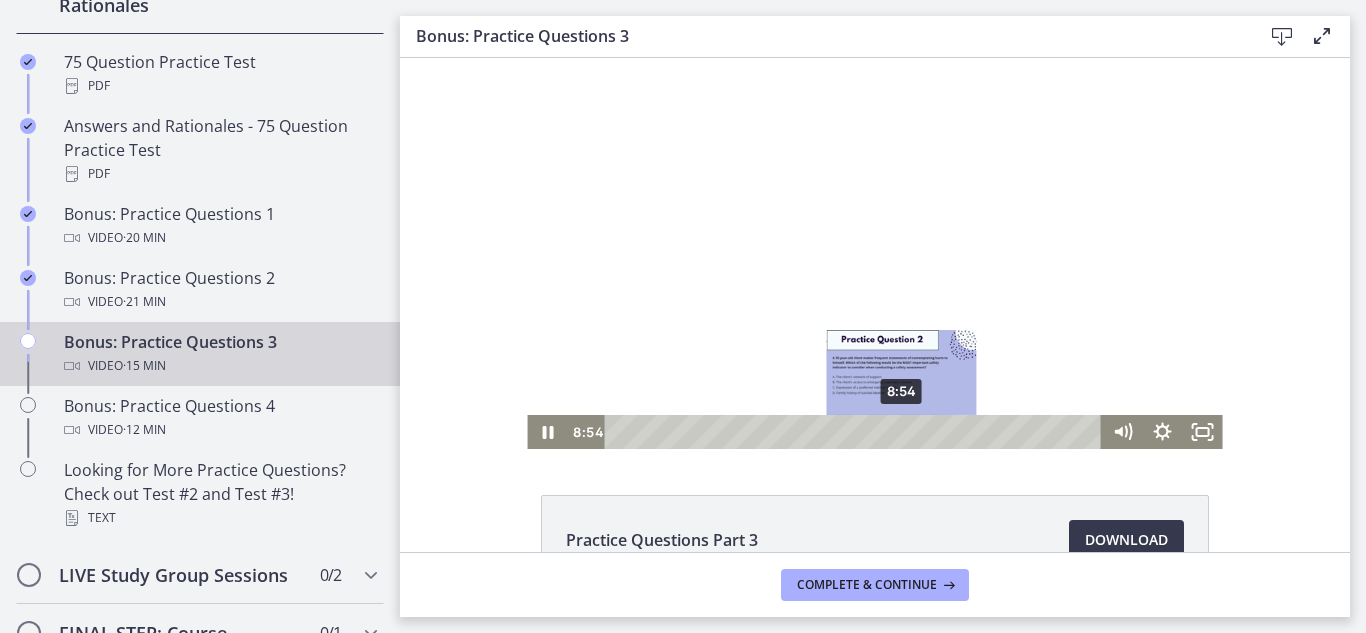 click on "8:54" at bounding box center [856, 432] 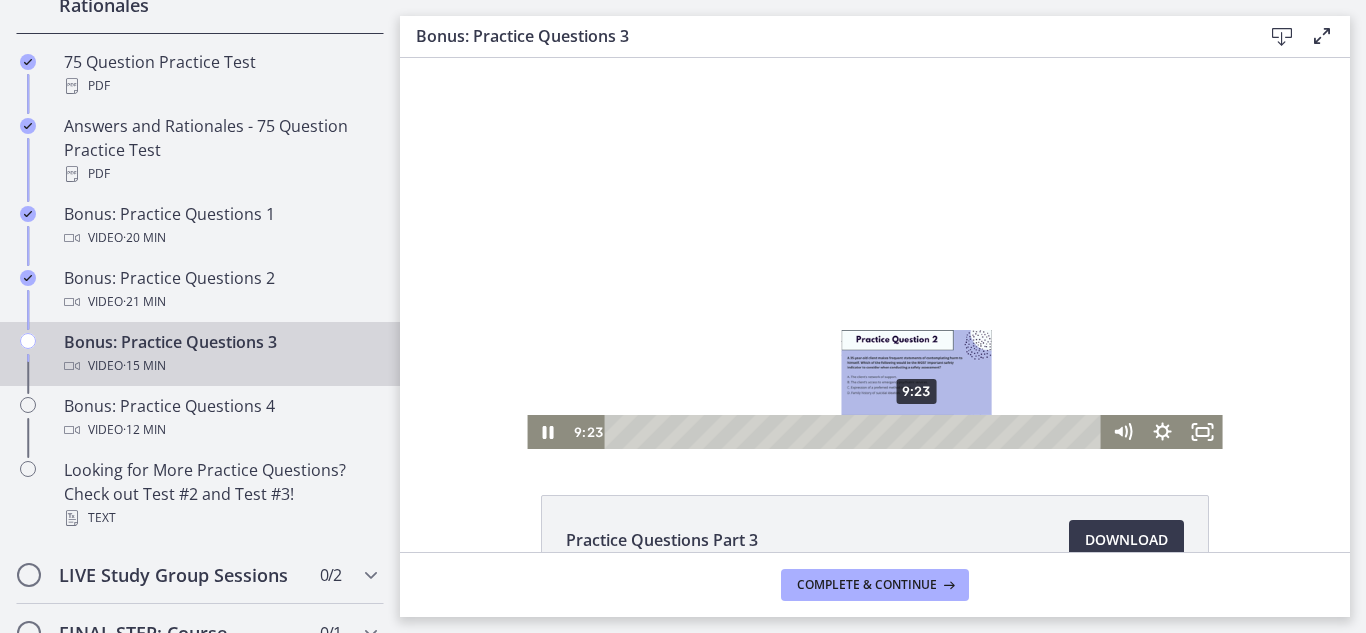 click on "9:23" at bounding box center [856, 432] 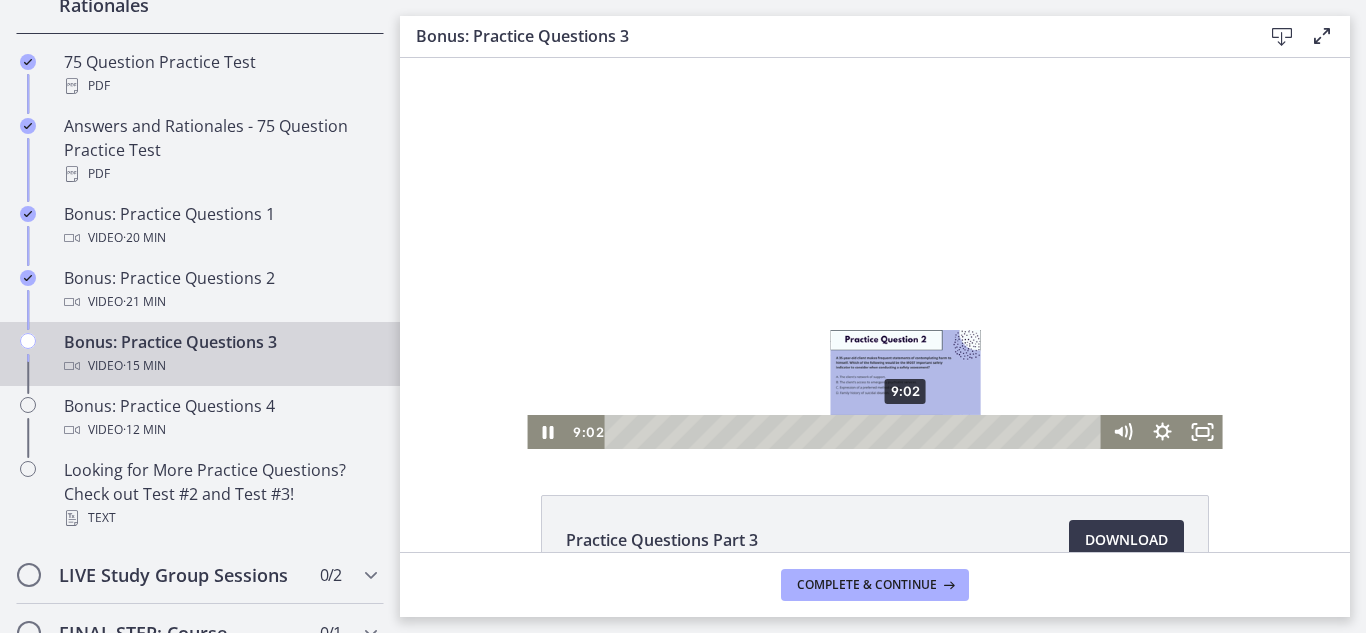 click on "9:02" at bounding box center (856, 432) 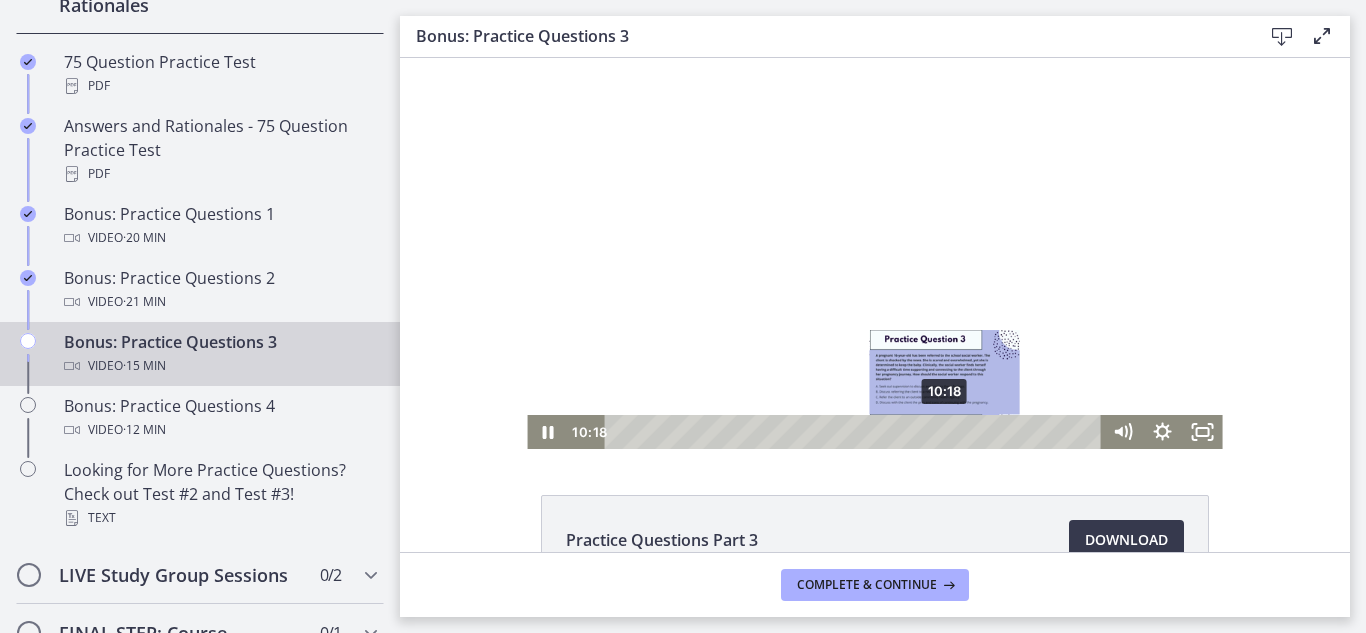click on "10:18" at bounding box center (856, 432) 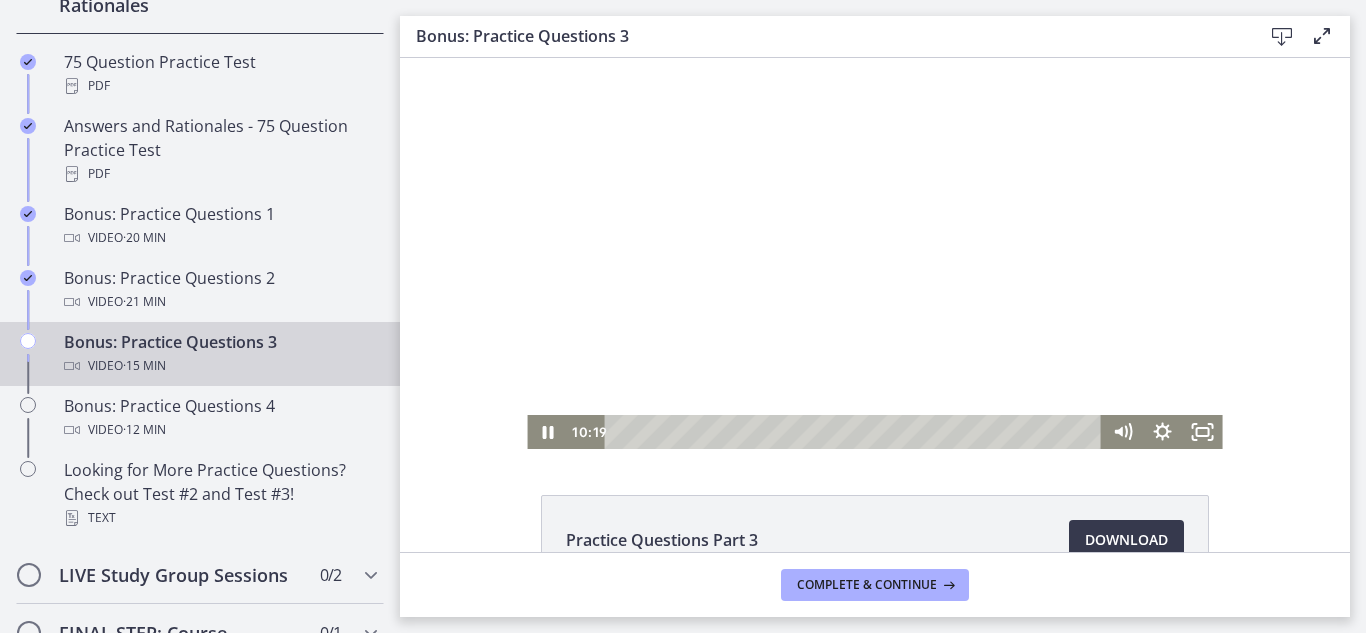 click at bounding box center [874, 253] 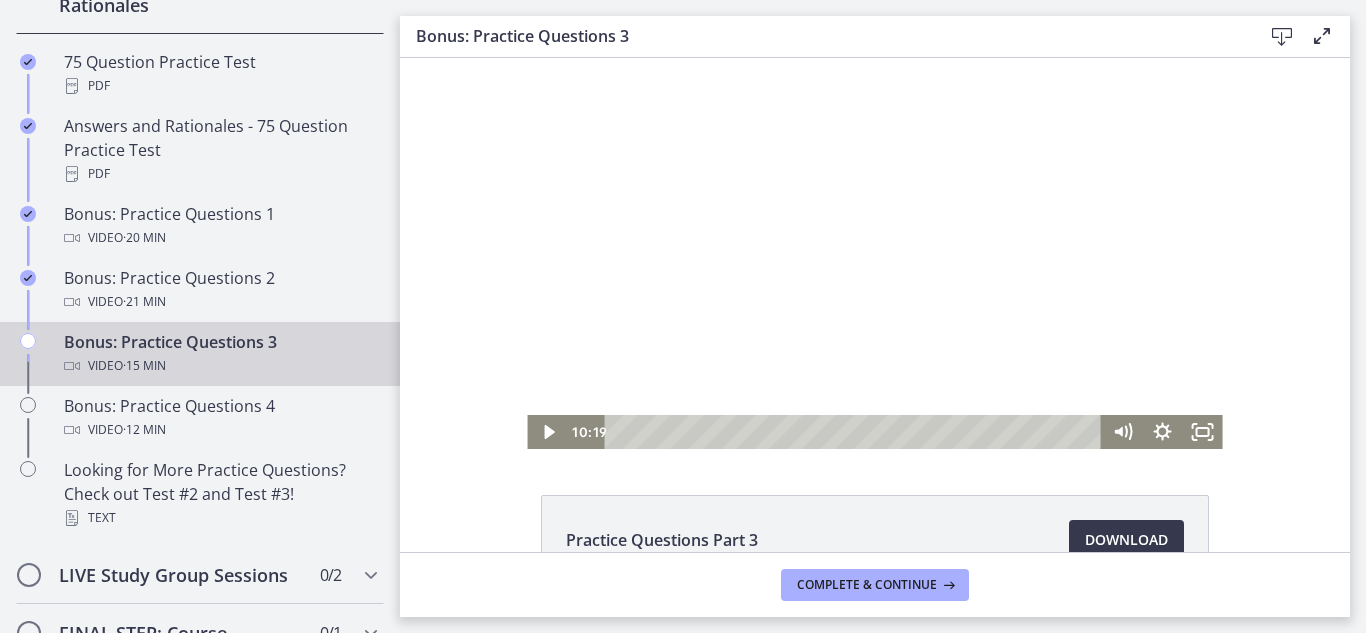 click at bounding box center (874, 253) 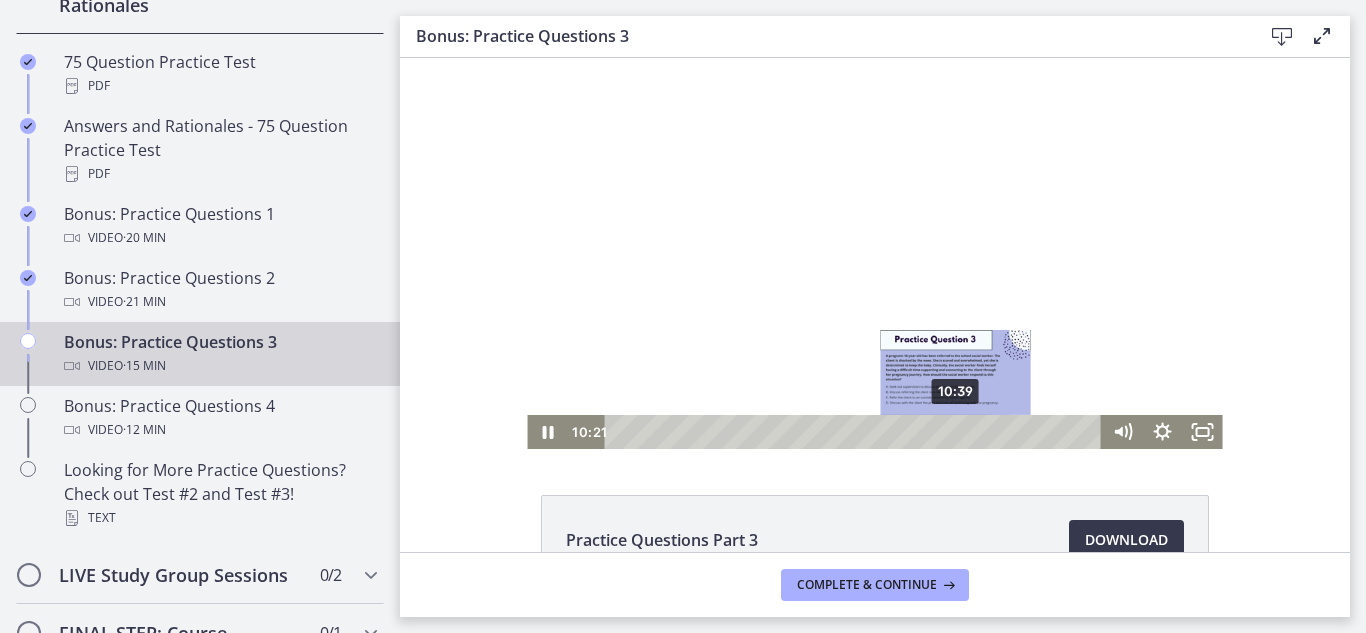 click on "10:39" at bounding box center (856, 432) 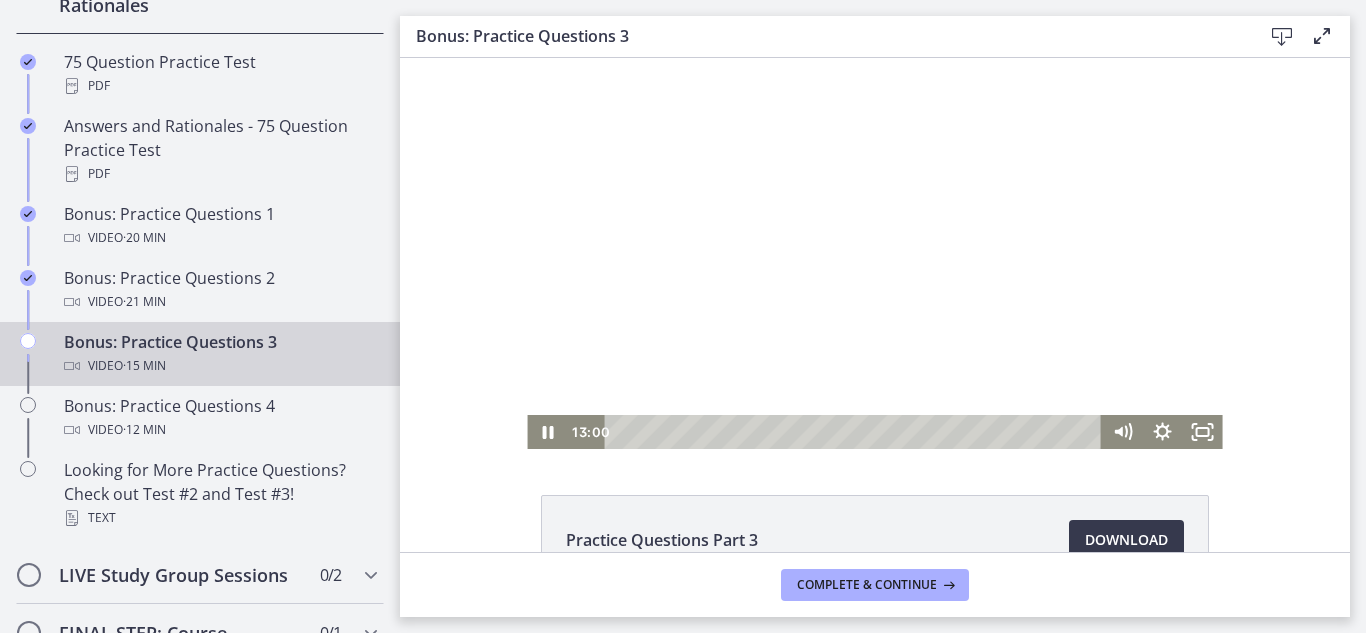 click at bounding box center [874, 253] 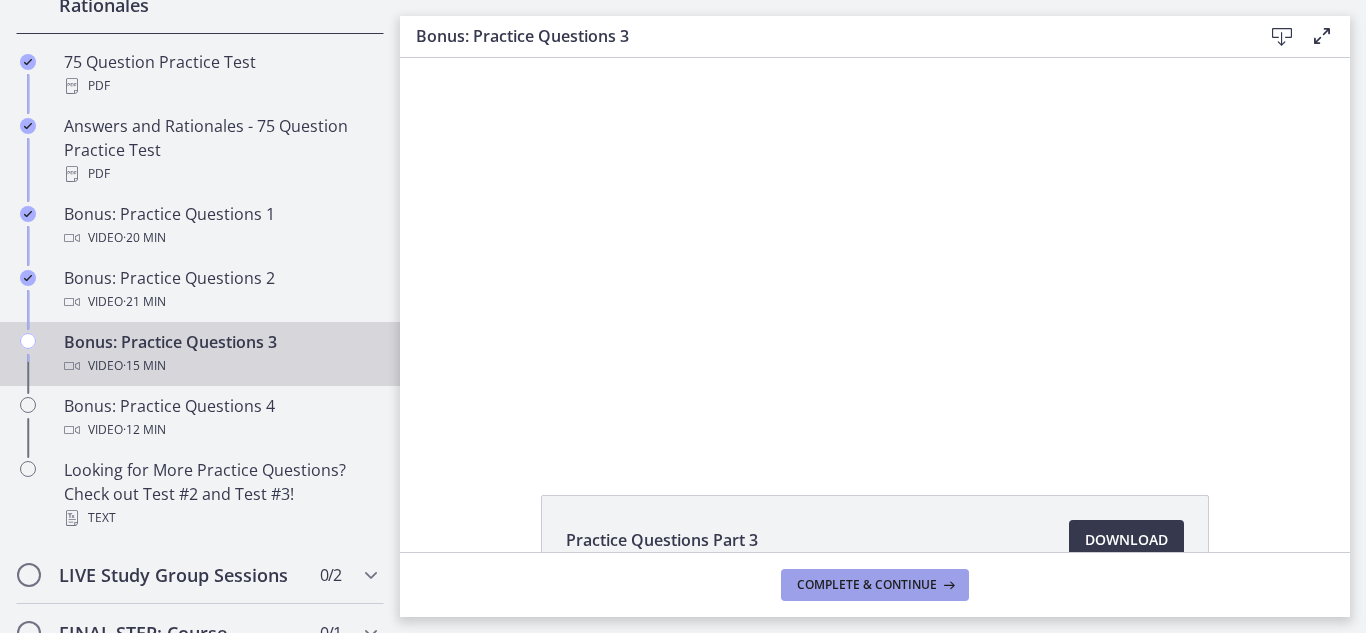 click on "Complete & continue" at bounding box center [875, 585] 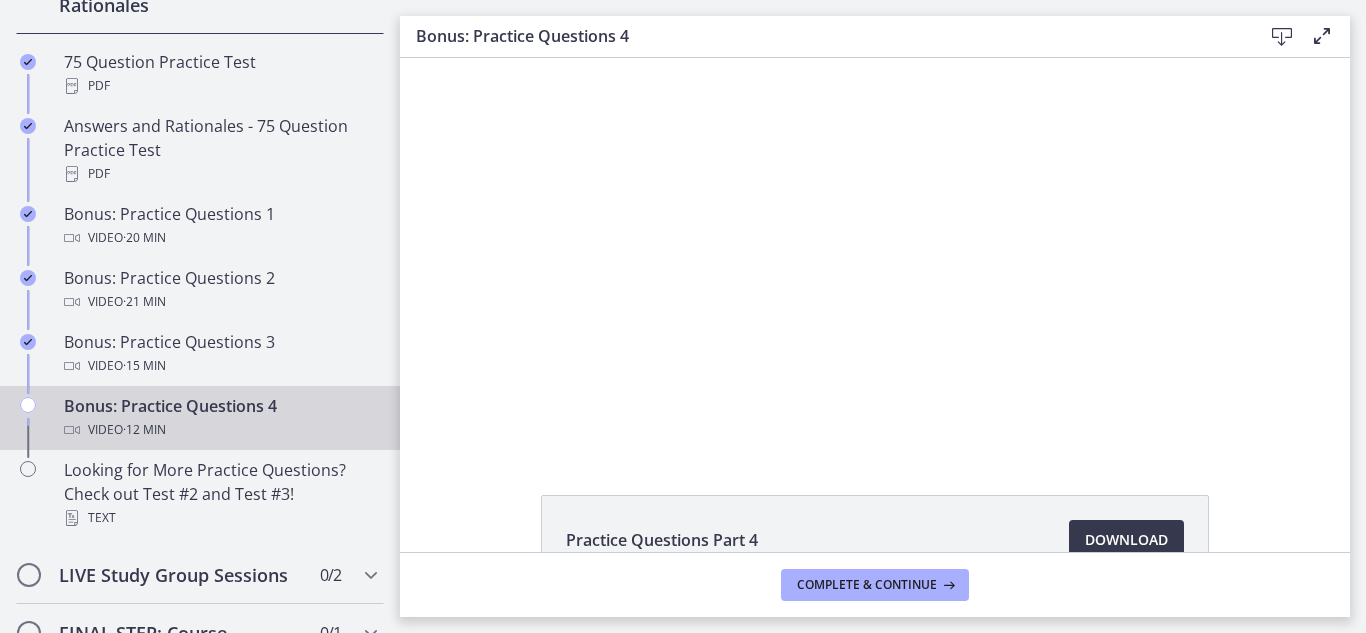 scroll, scrollTop: 0, scrollLeft: 0, axis: both 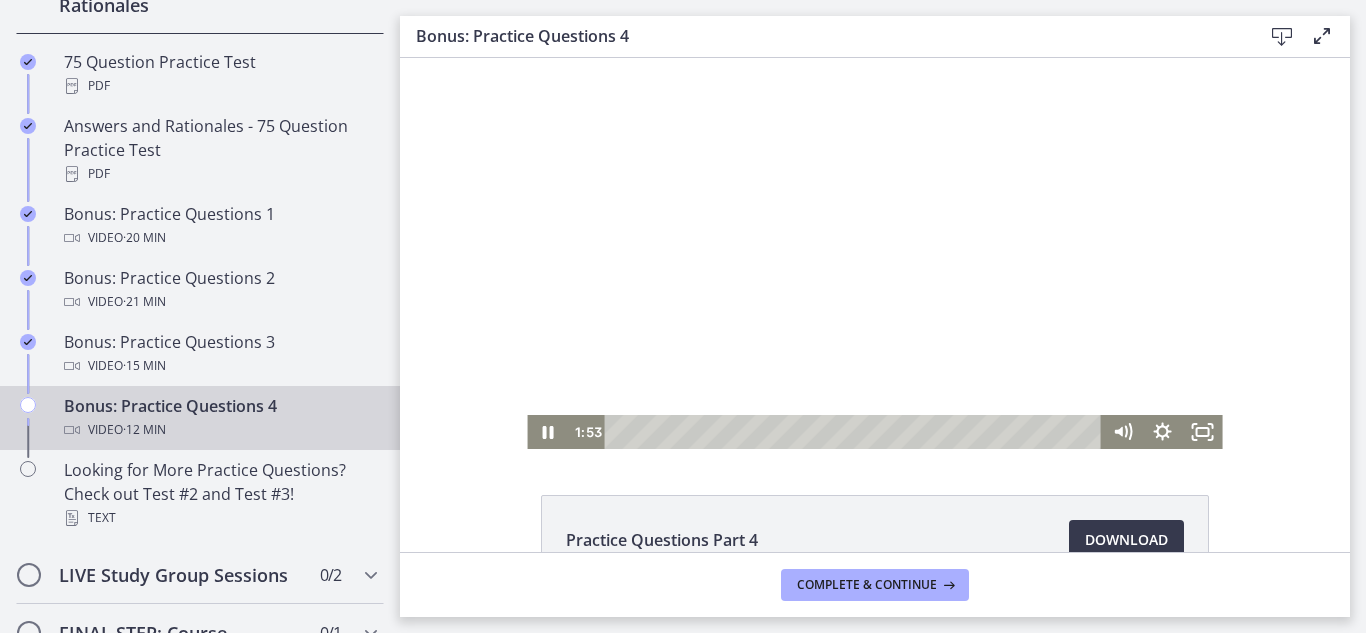 click at bounding box center (856, 432) 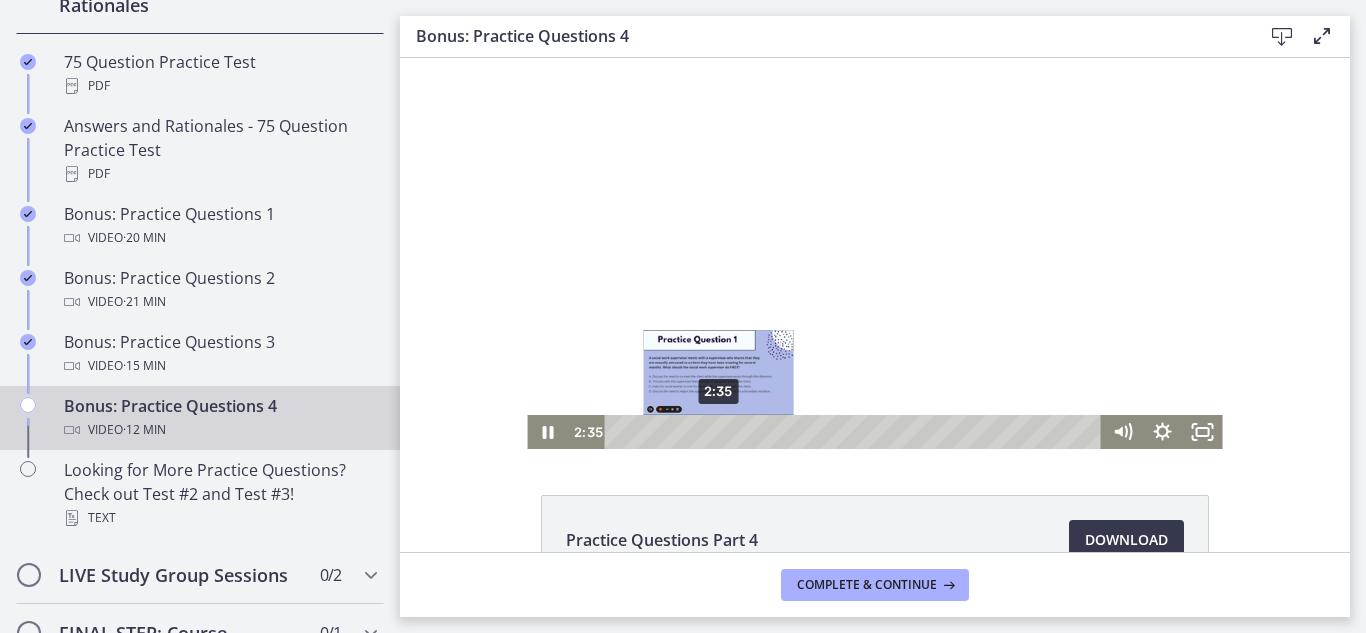 click on "2:35" at bounding box center [856, 432] 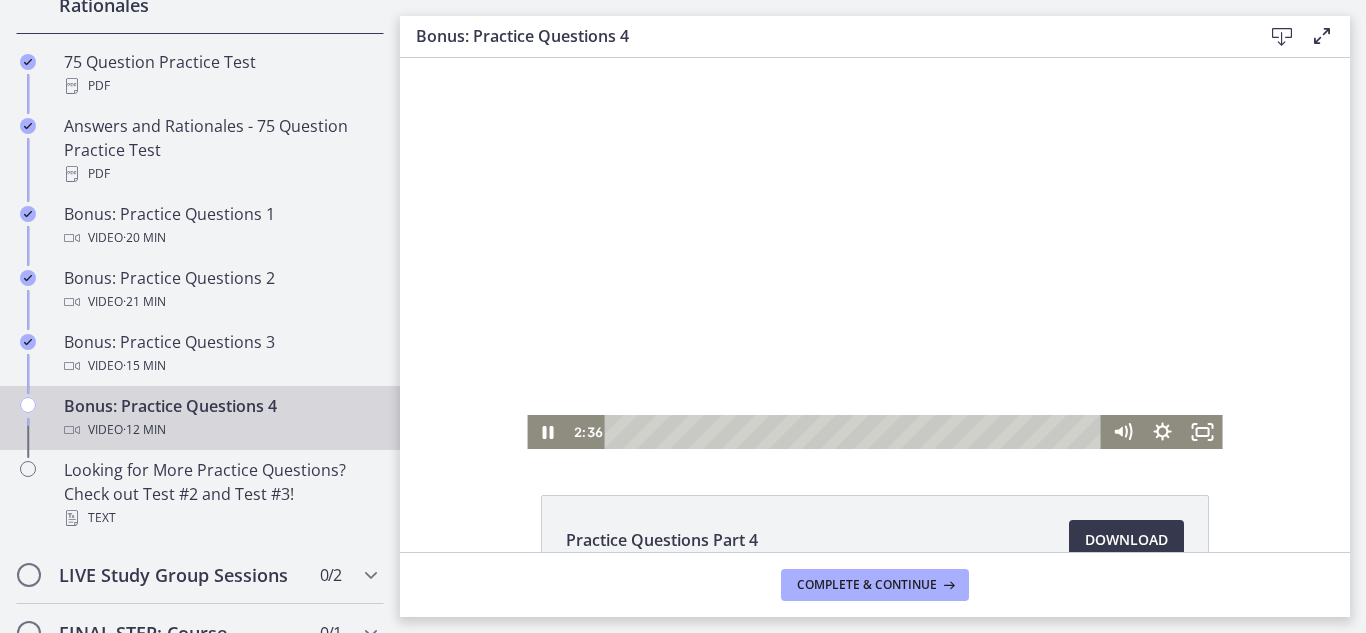click at bounding box center (874, 253) 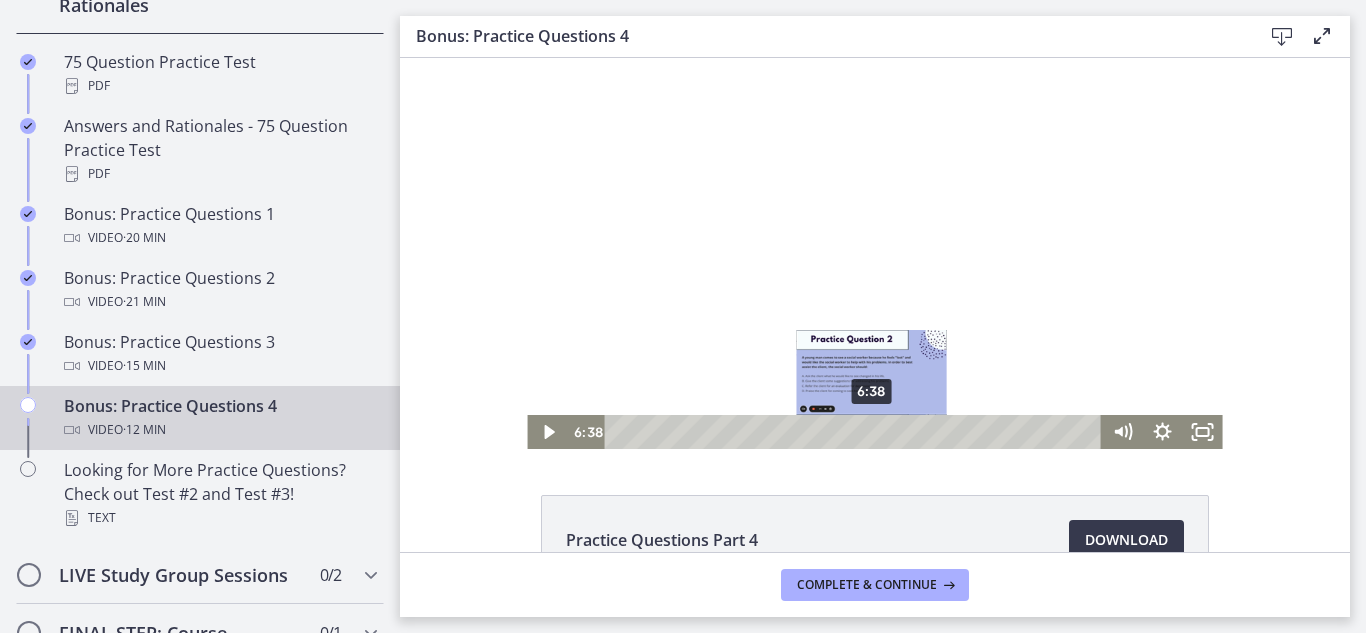 click on "6:38" at bounding box center [856, 432] 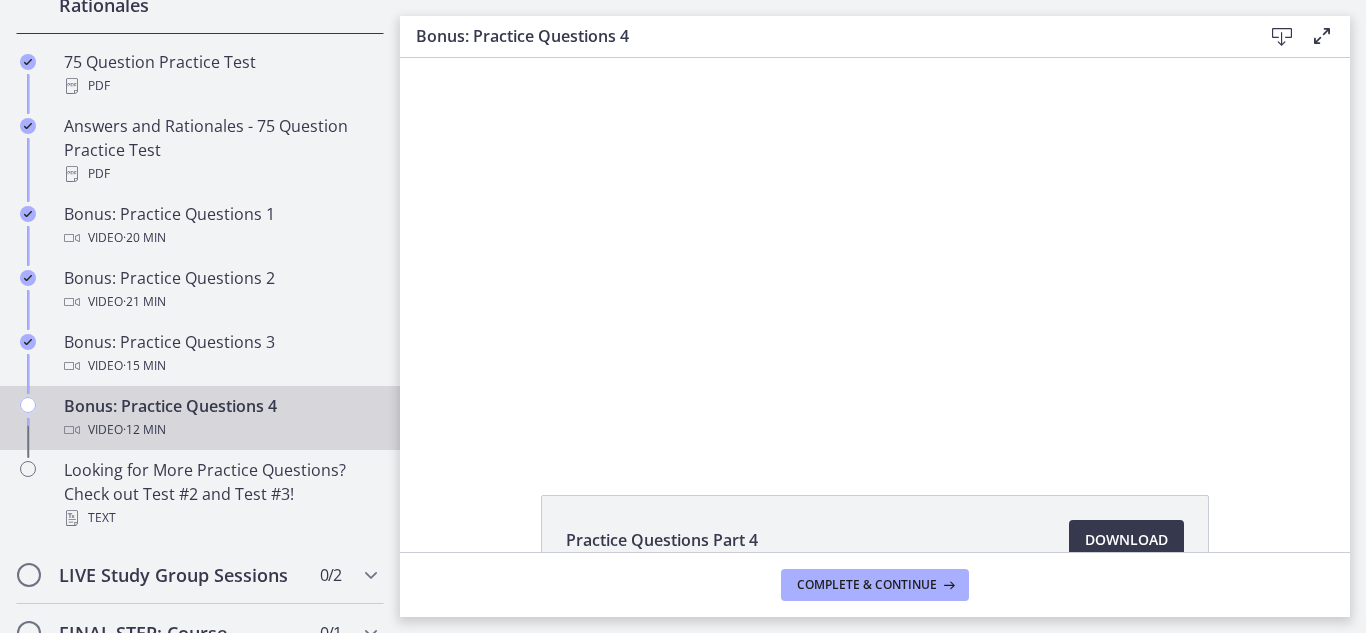 click at bounding box center [874, 253] 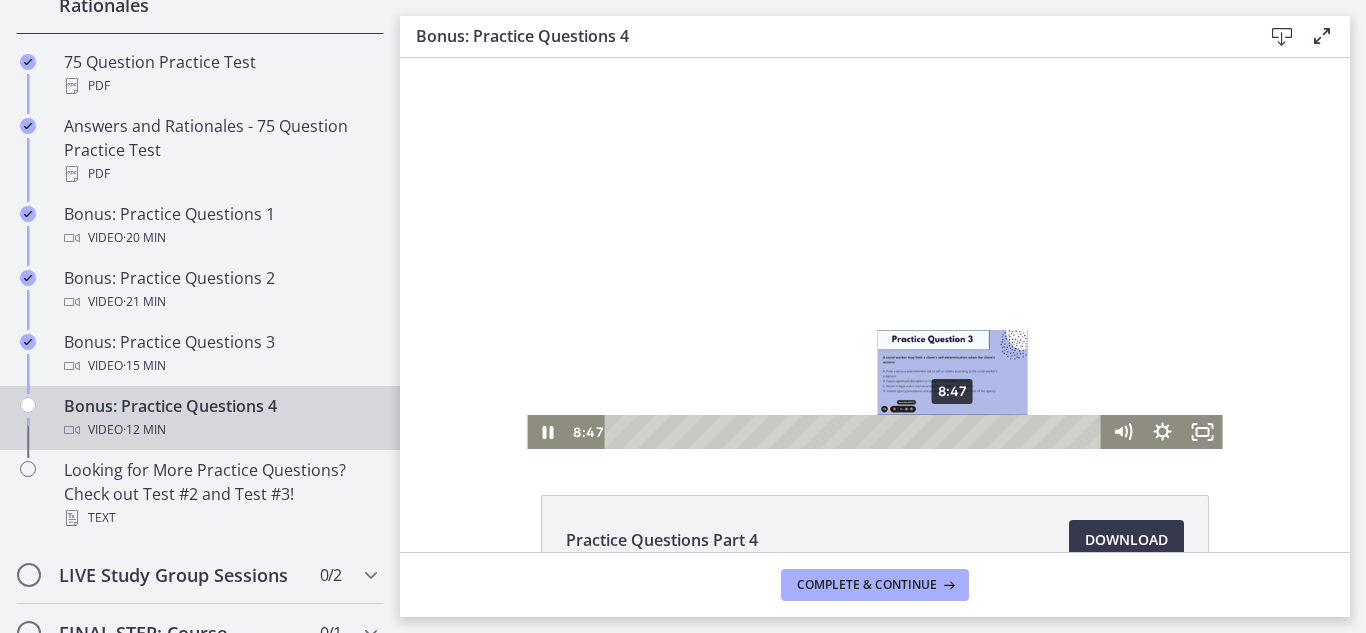 click on "8:47" at bounding box center [856, 432] 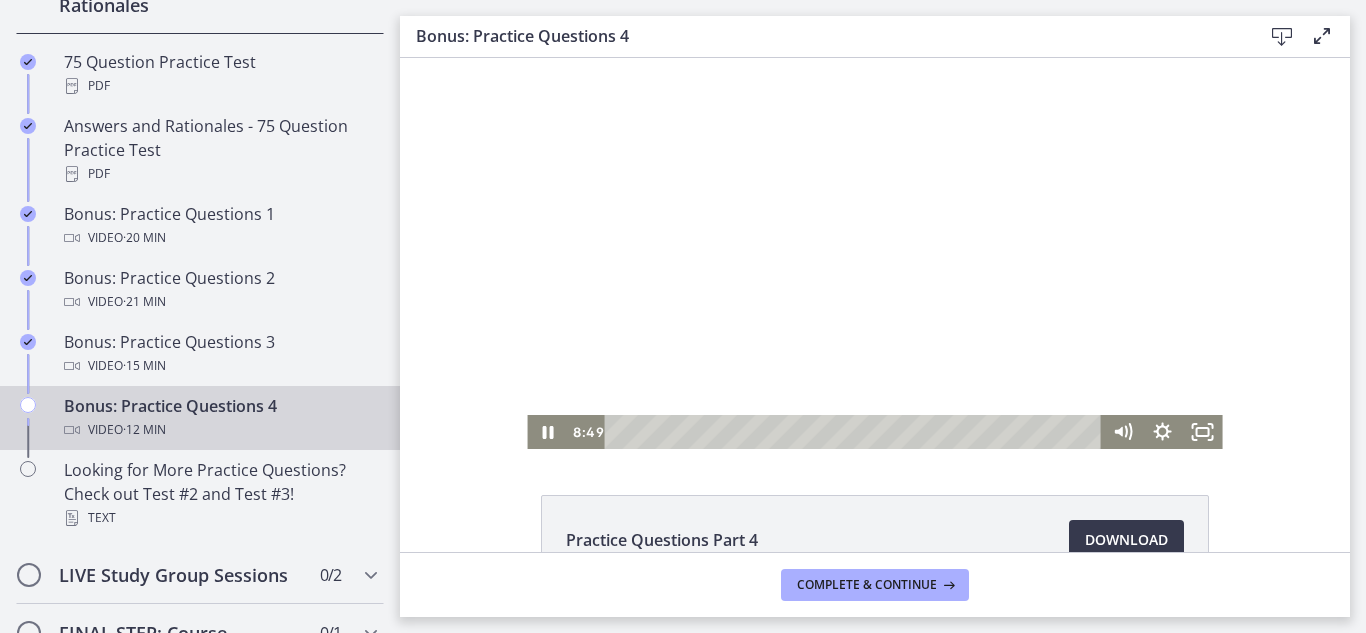 click at bounding box center [874, 253] 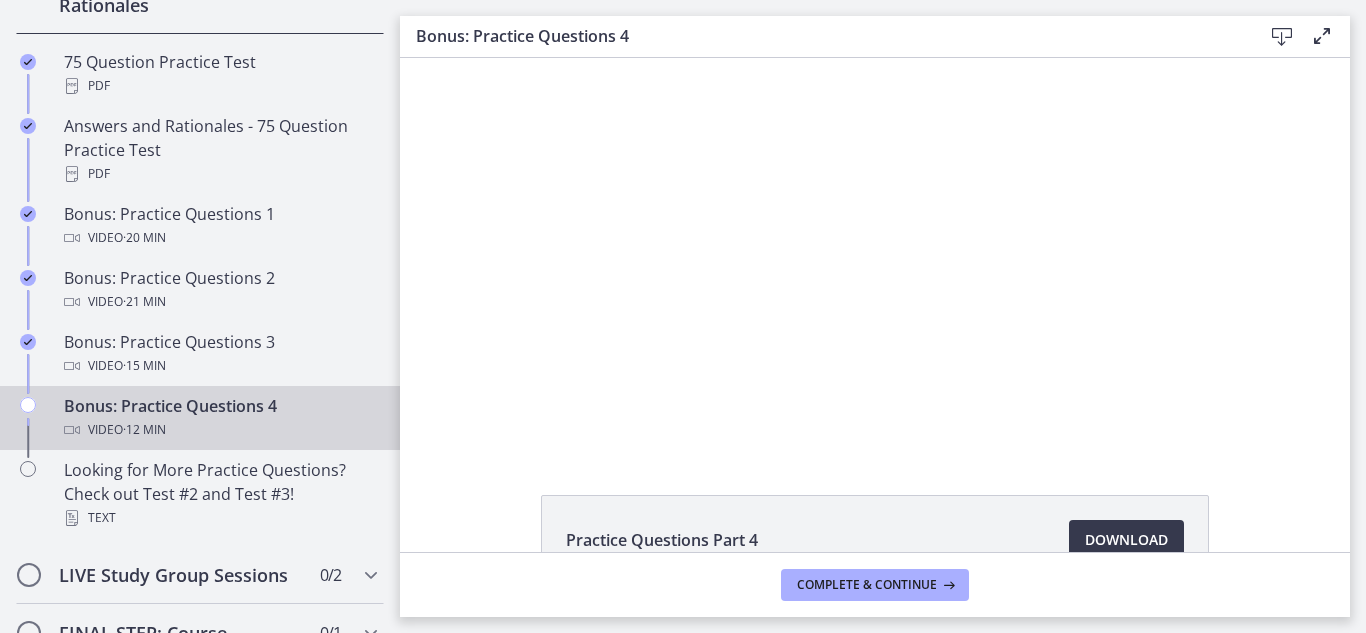 click at bounding box center (874, 253) 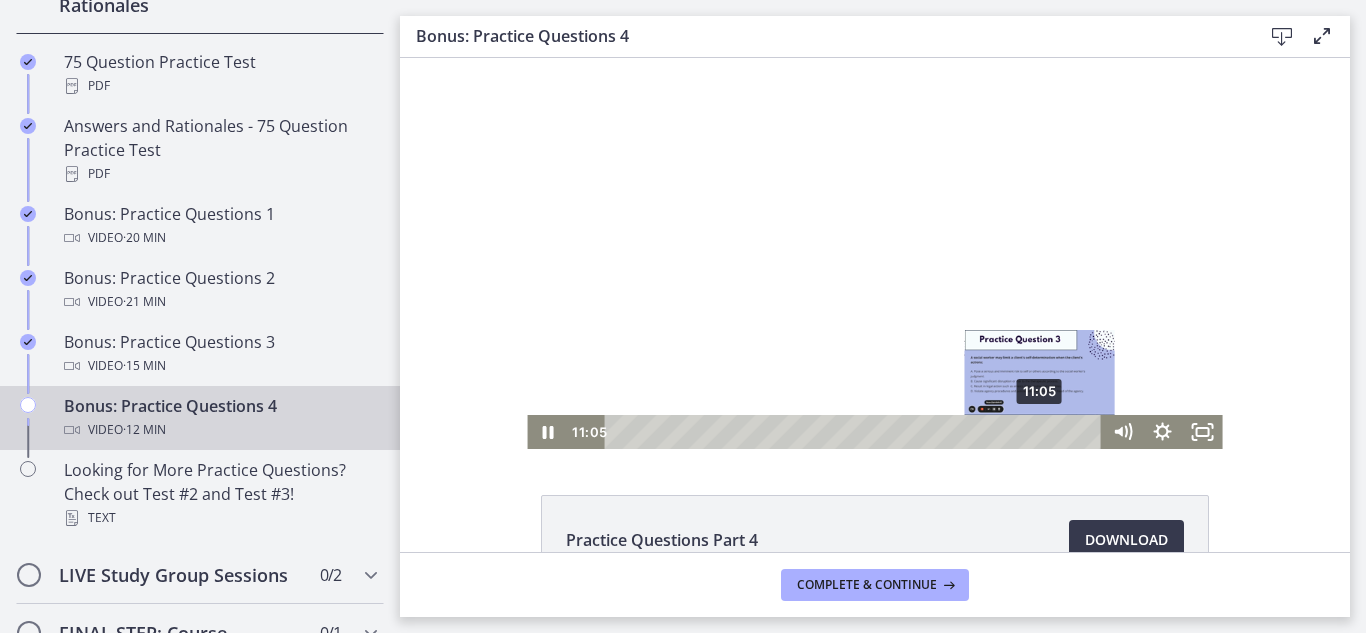click on "11:05" at bounding box center [856, 432] 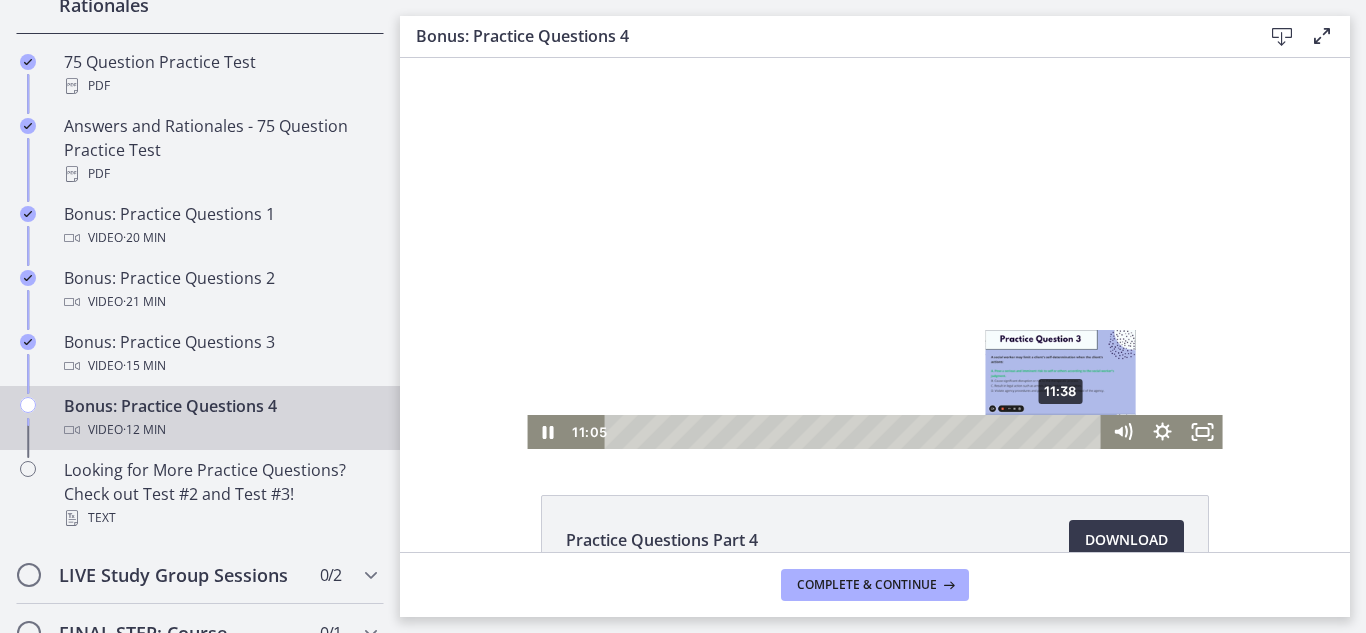 click on "11:38" at bounding box center (856, 432) 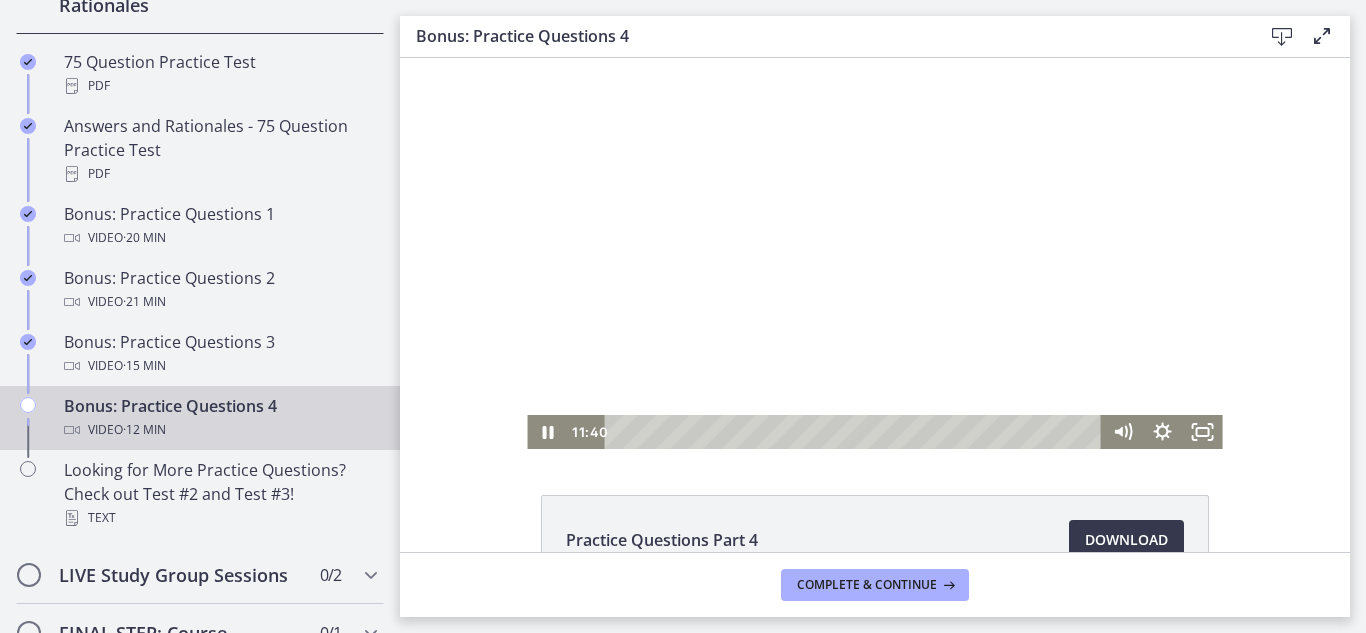 click at bounding box center [874, 253] 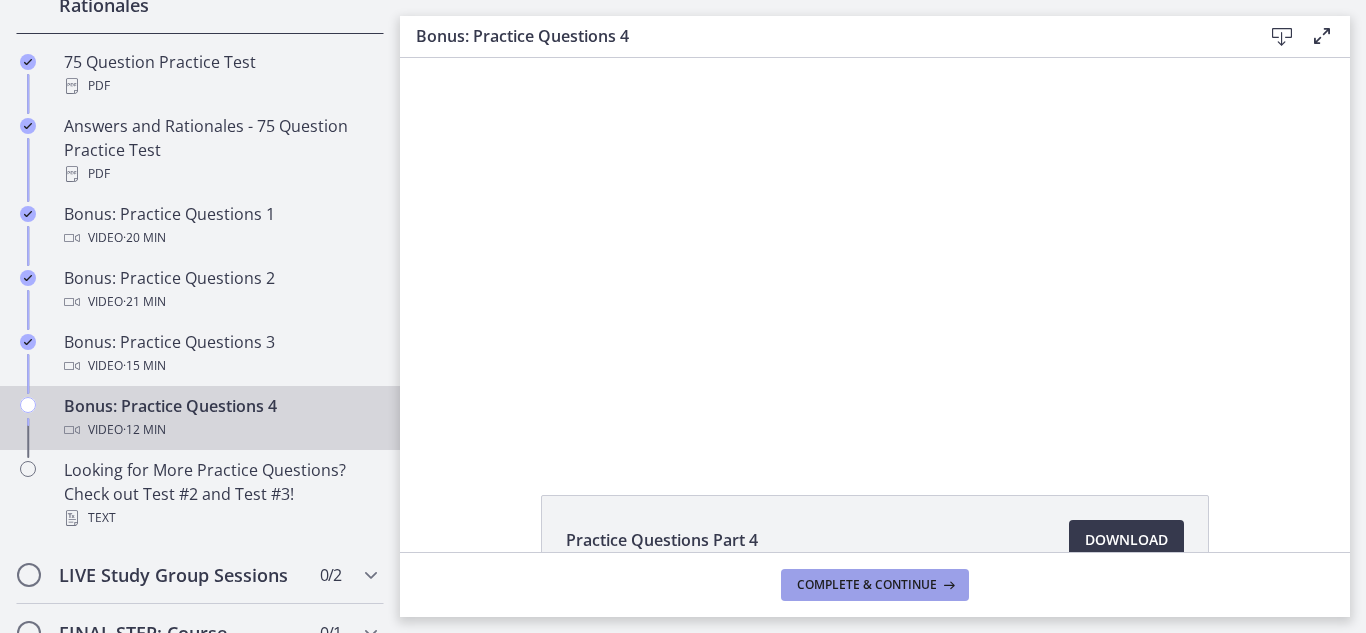 click on "Complete & continue" at bounding box center (867, 585) 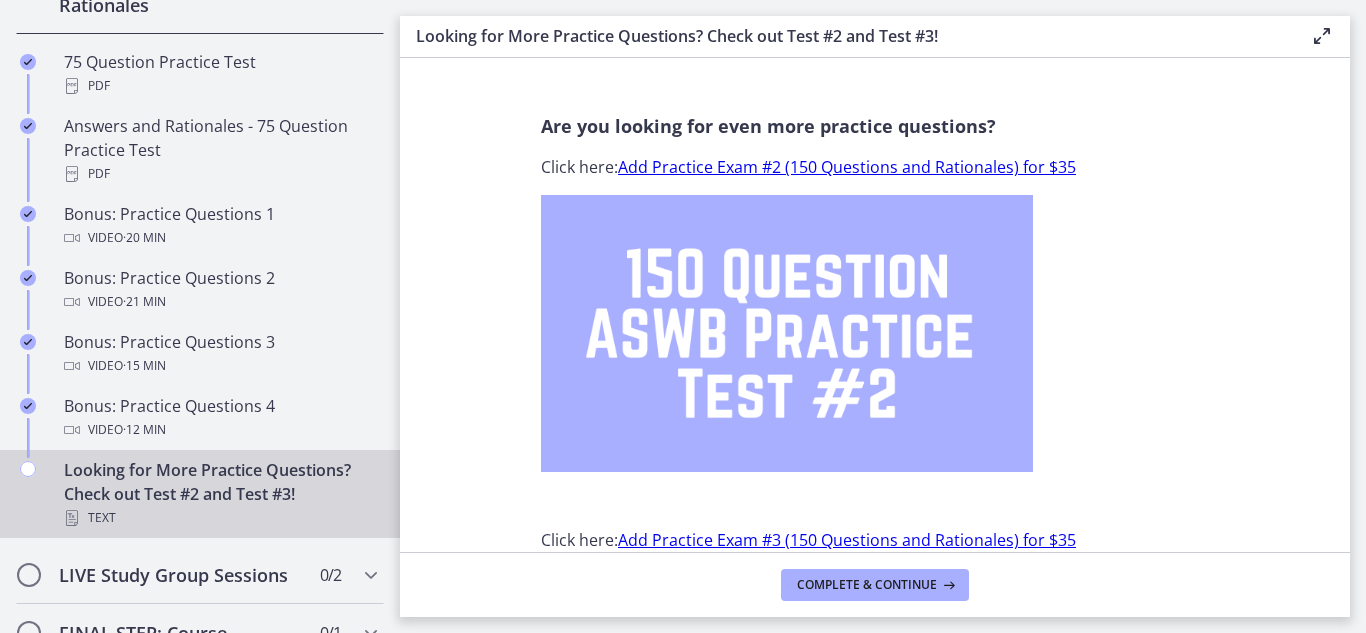 drag, startPoint x: 1361, startPoint y: 212, endPoint x: 1352, endPoint y: 240, distance: 29.410883 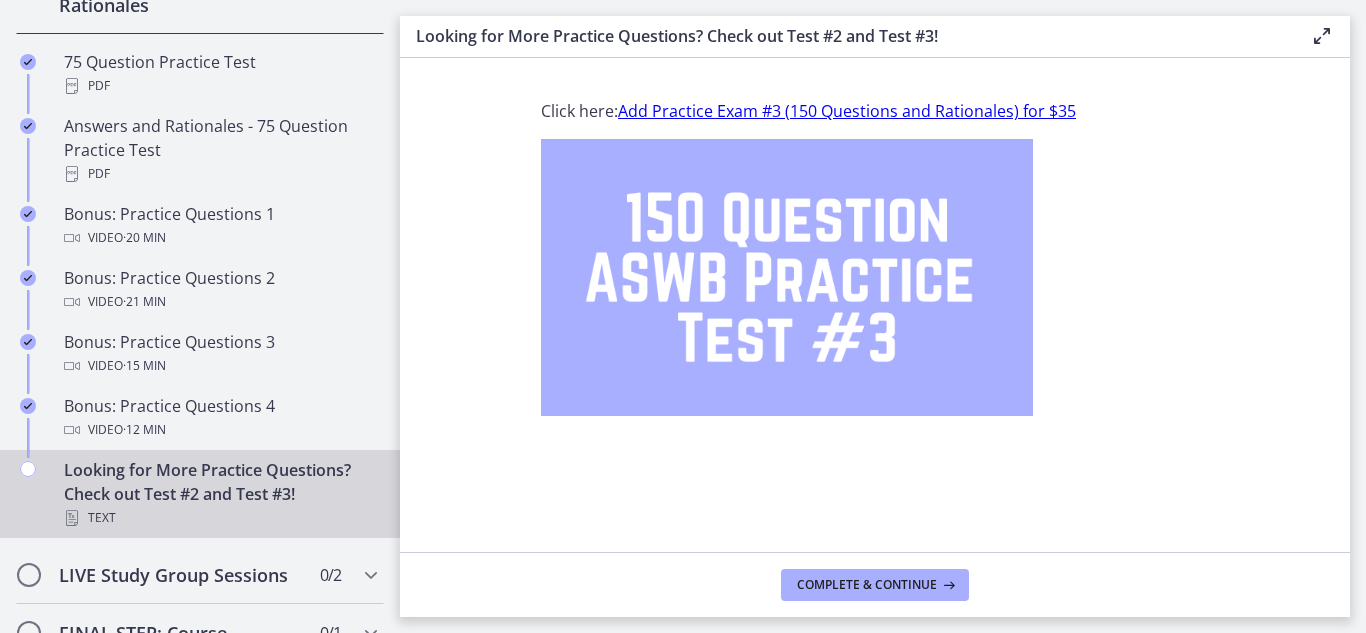 scroll, scrollTop: 0, scrollLeft: 0, axis: both 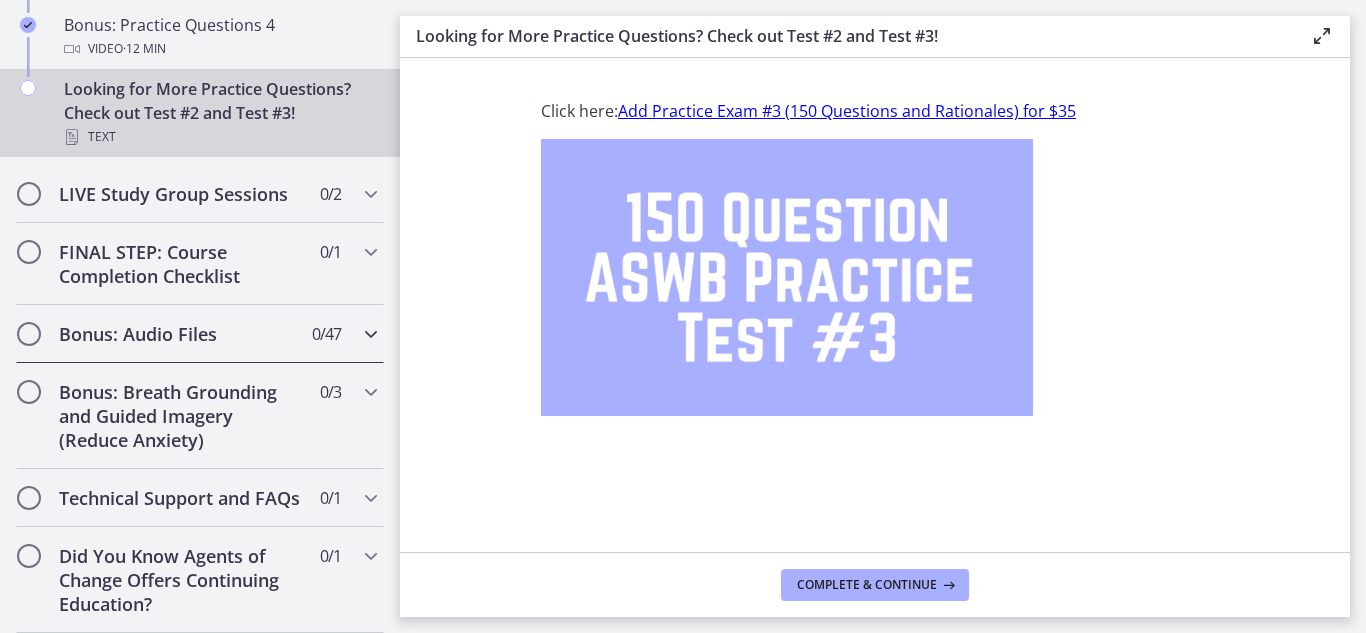 click at bounding box center (371, 334) 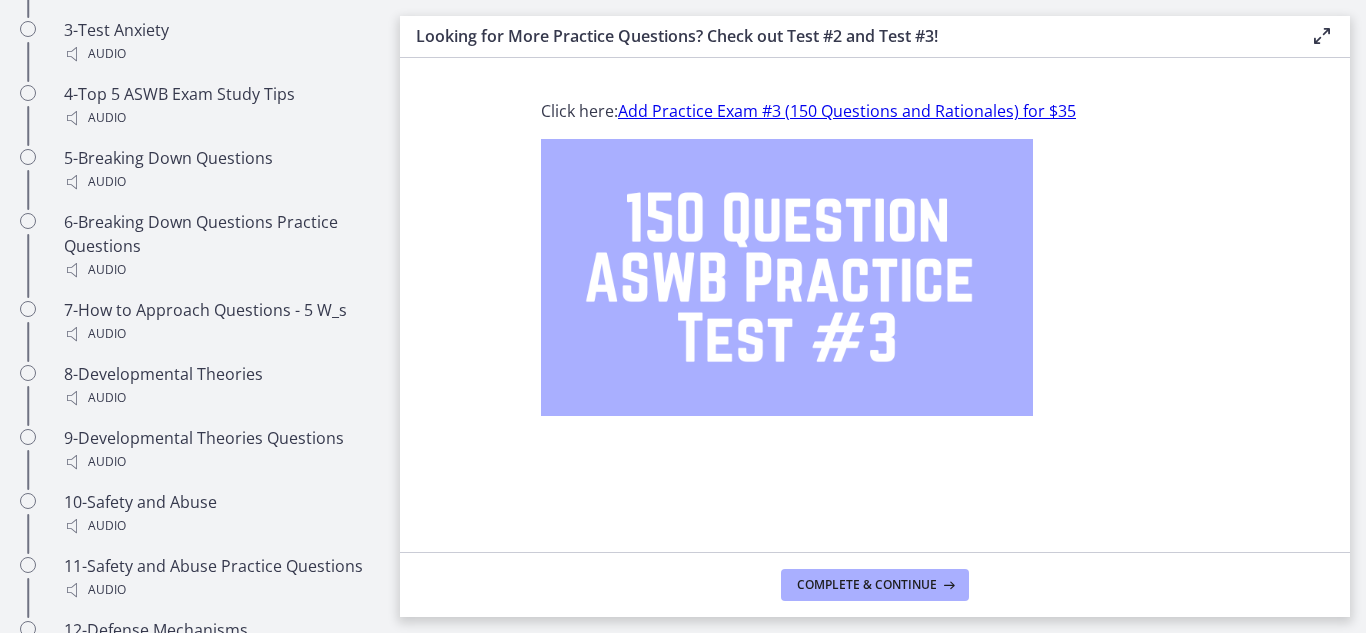 scroll, scrollTop: 1367, scrollLeft: 0, axis: vertical 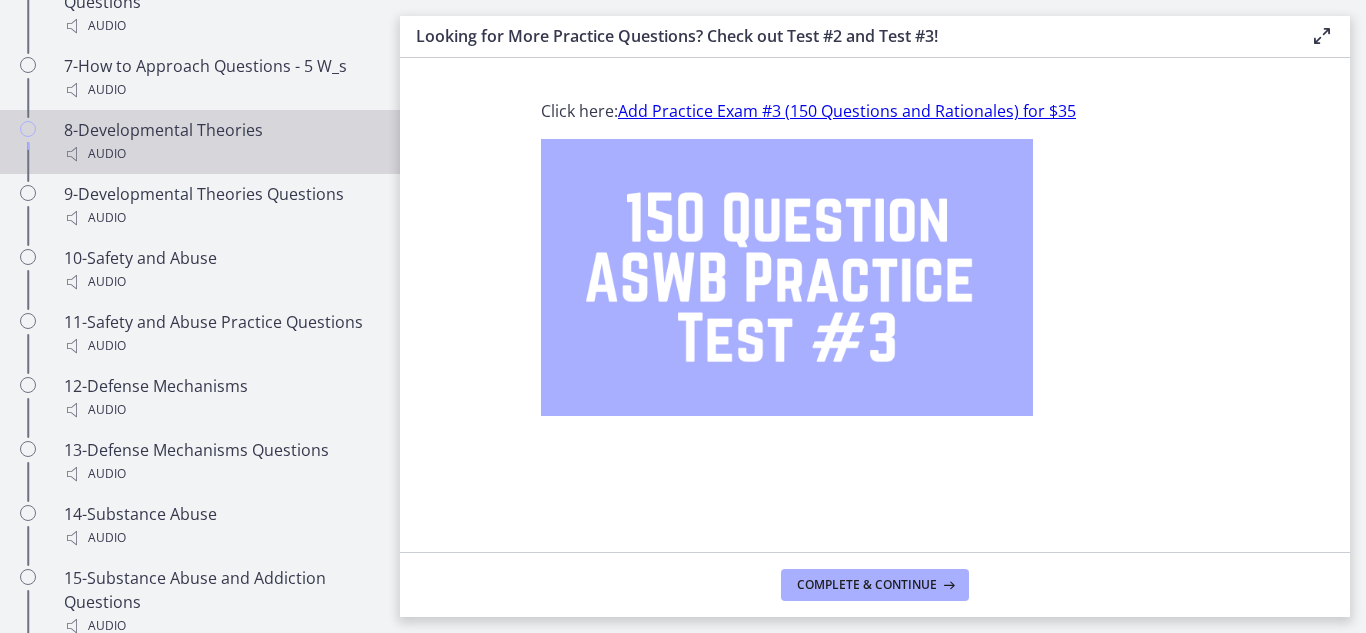 click on "Audio" at bounding box center [220, 154] 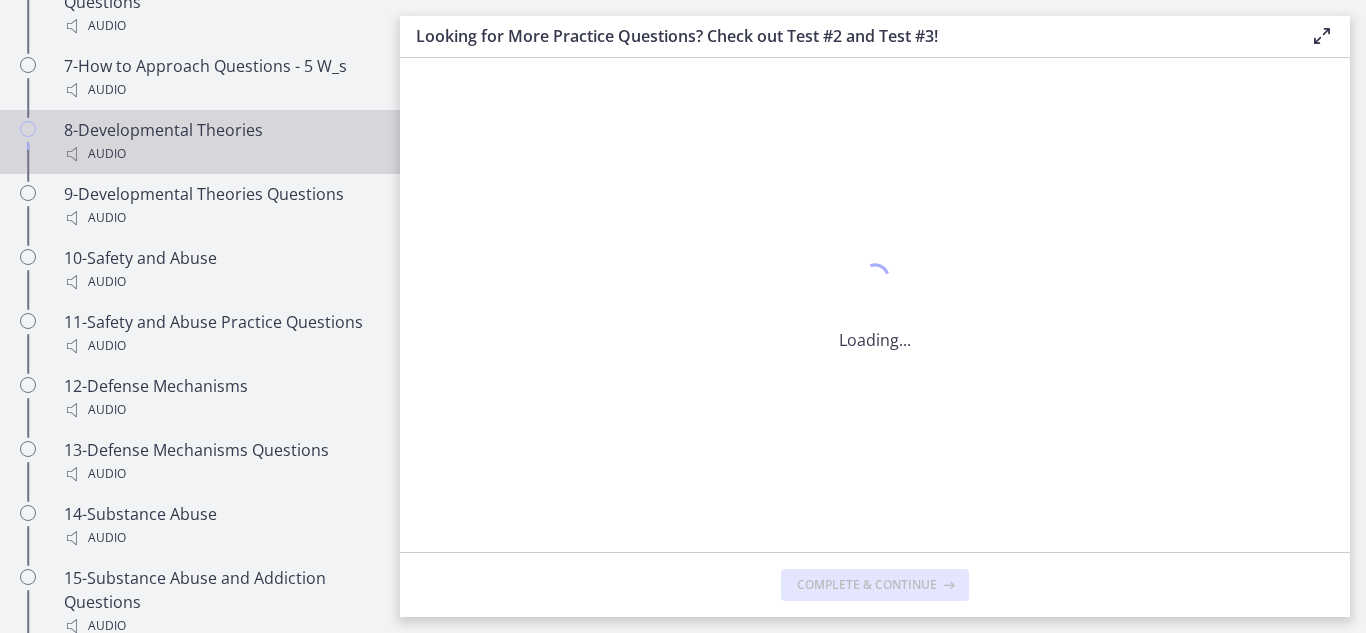 scroll, scrollTop: 0, scrollLeft: 0, axis: both 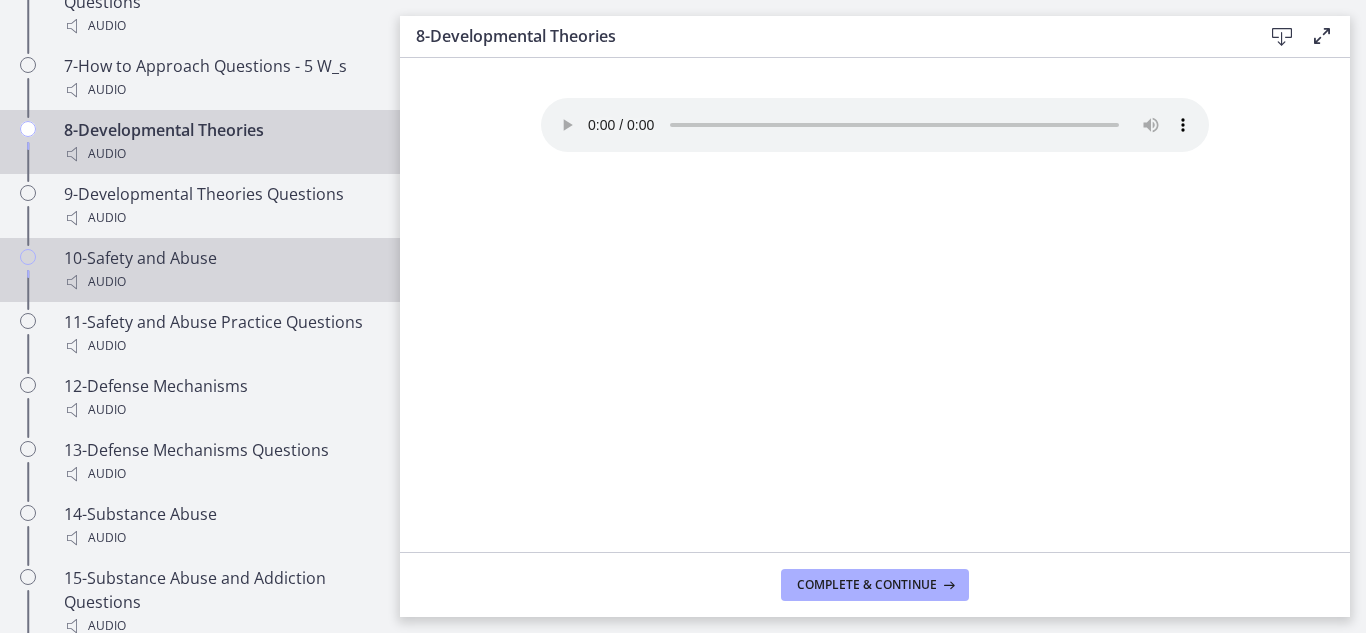 click on "Audio" at bounding box center [220, 282] 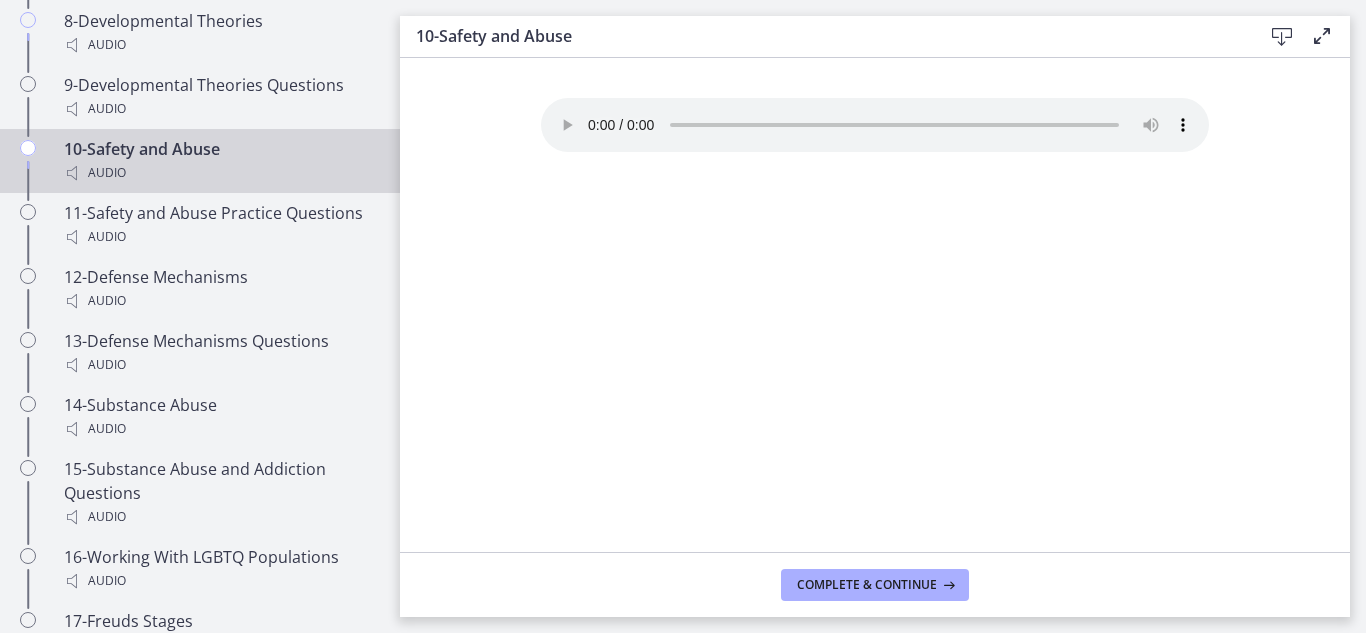 scroll, scrollTop: 1736, scrollLeft: 0, axis: vertical 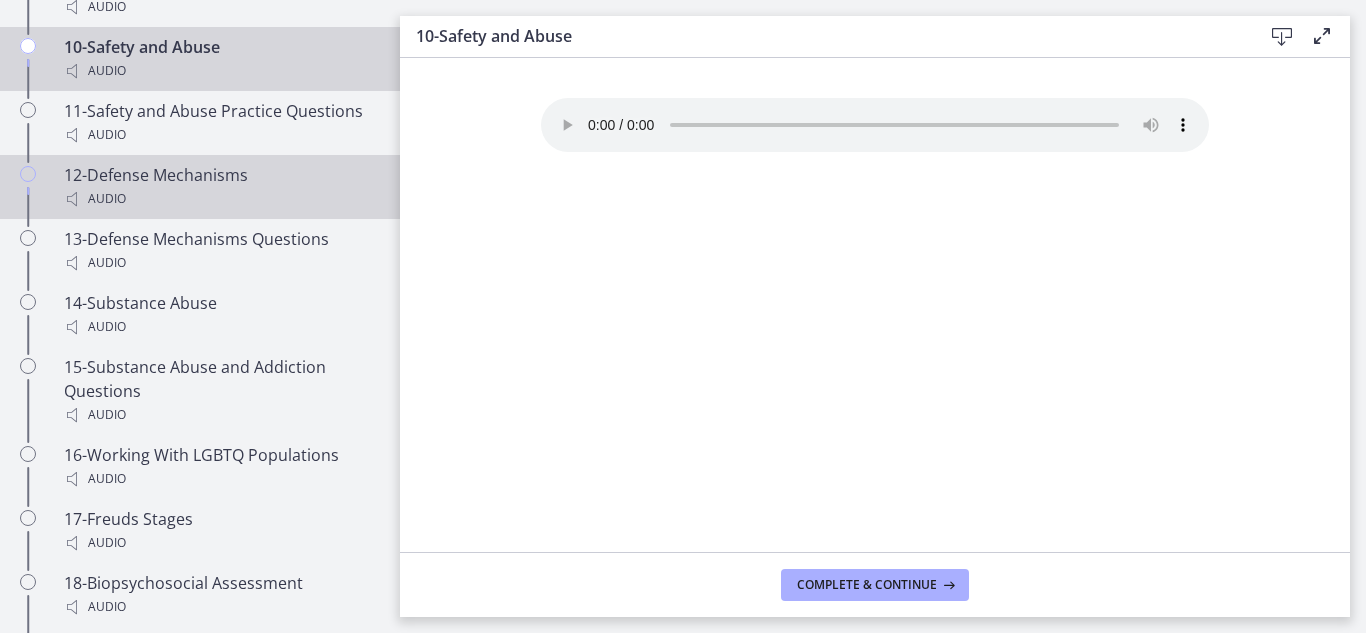 click on "Audio" at bounding box center (220, 199) 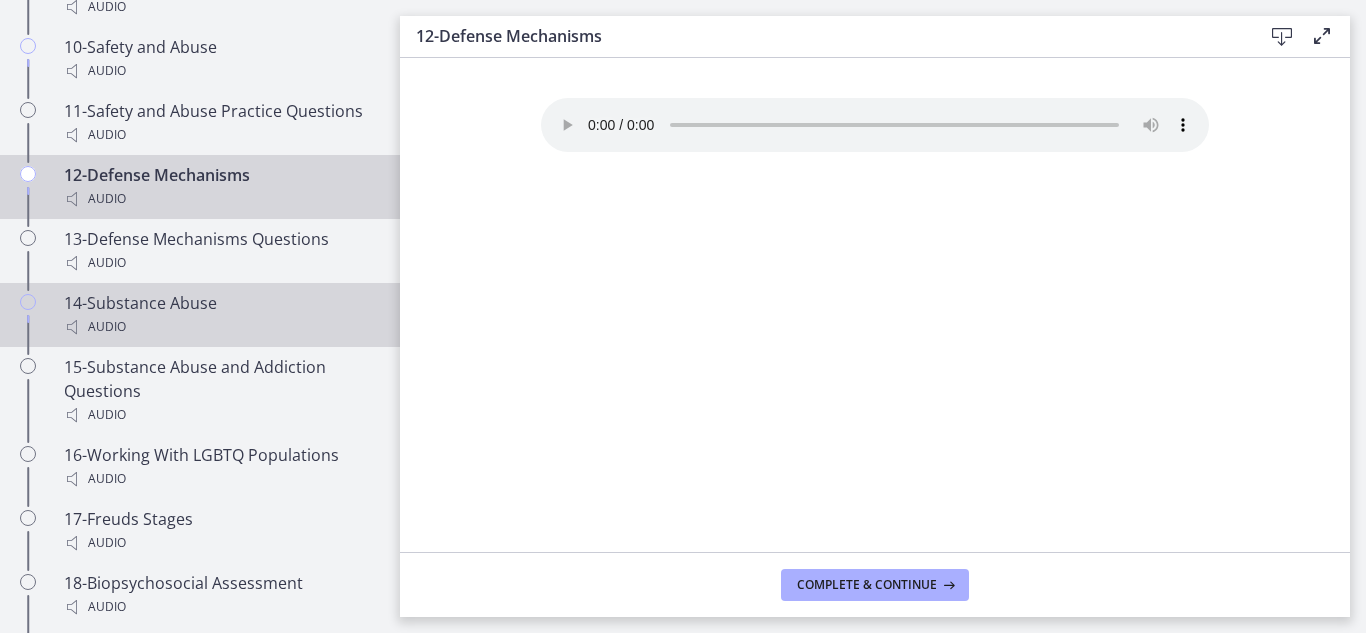 click on "14-Substance Abuse
Audio" at bounding box center (220, 315) 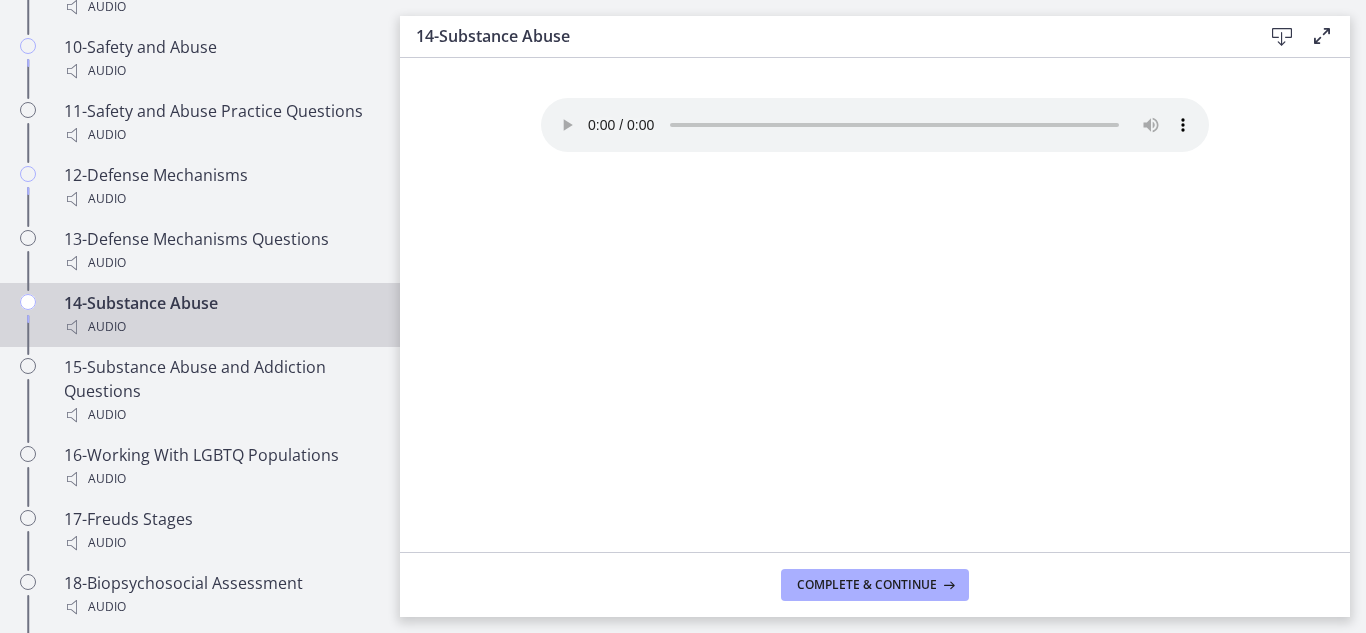 type 